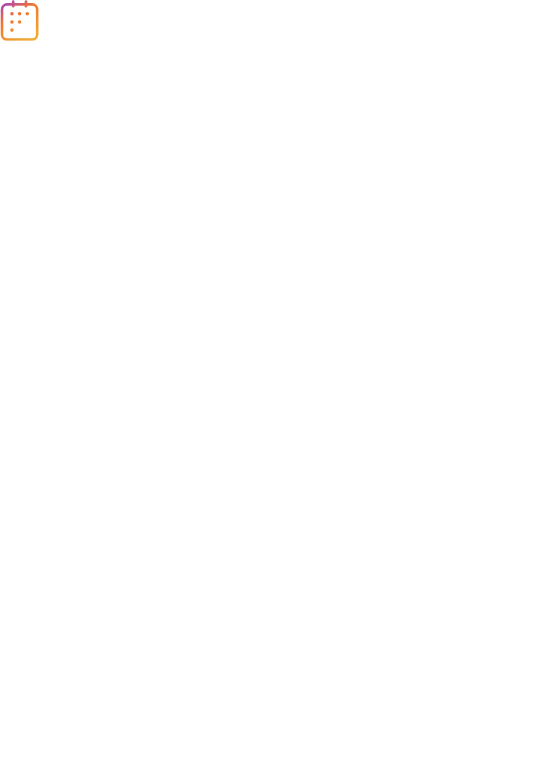 scroll, scrollTop: 0, scrollLeft: 0, axis: both 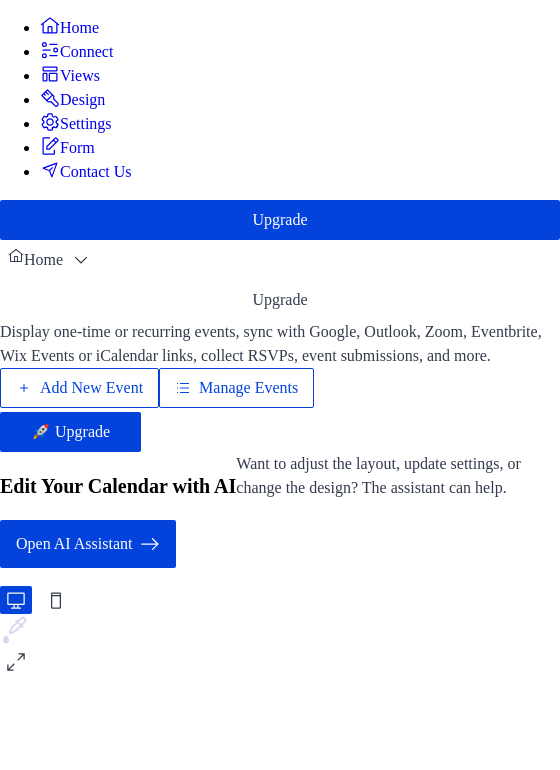 click on "Manage Events" at bounding box center (248, 388) 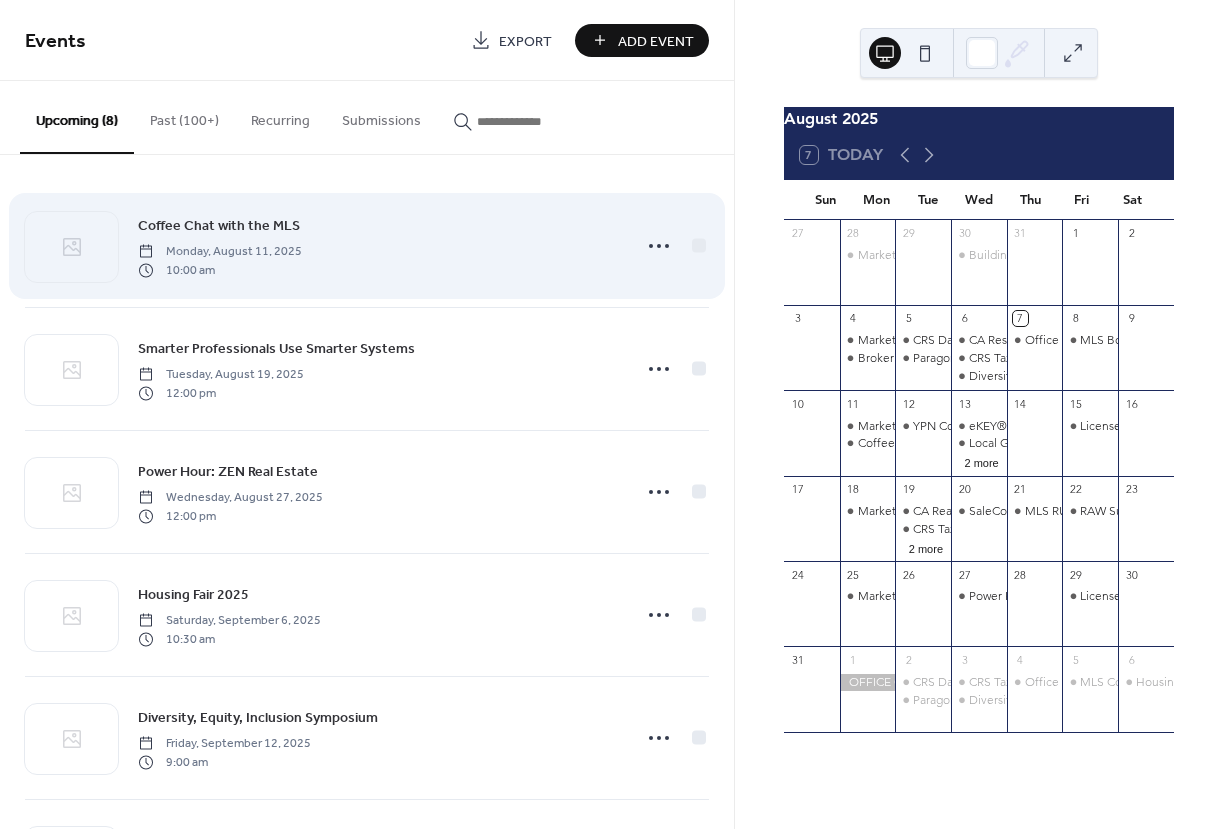 scroll, scrollTop: 0, scrollLeft: 0, axis: both 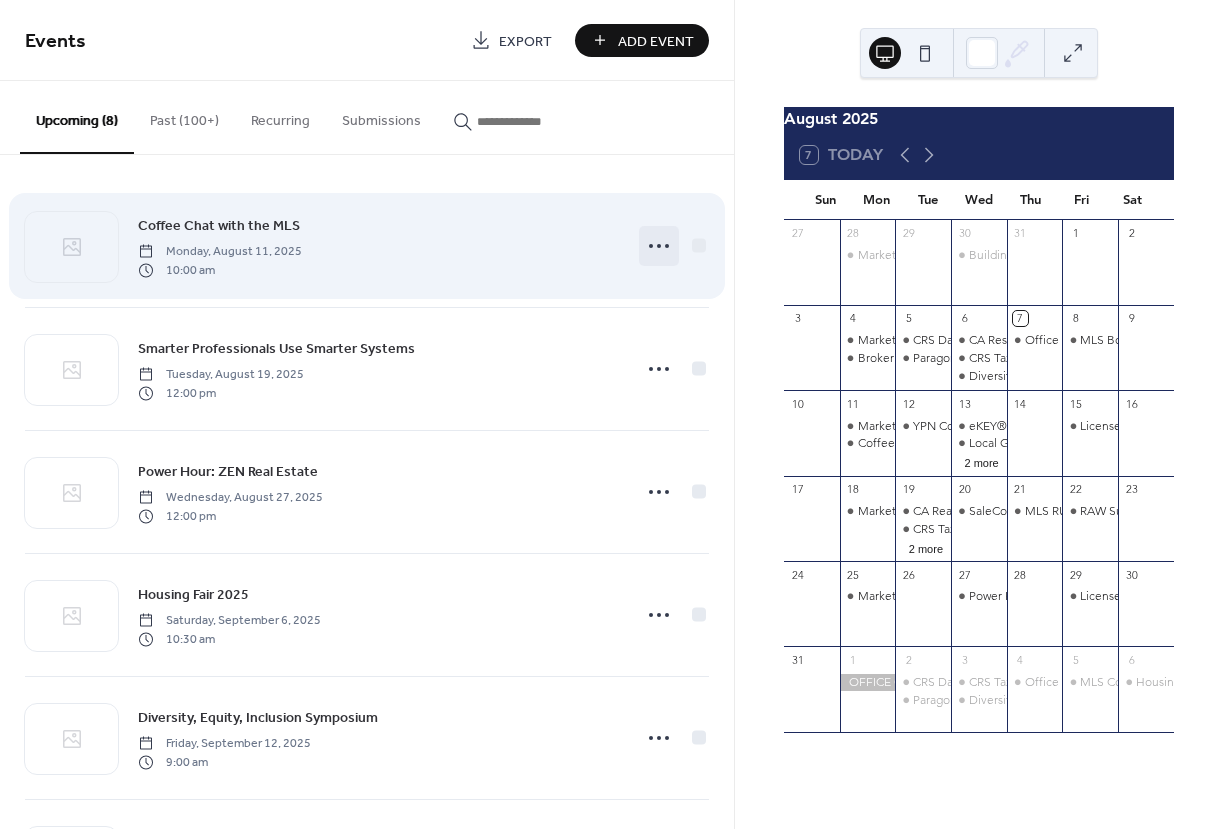 click 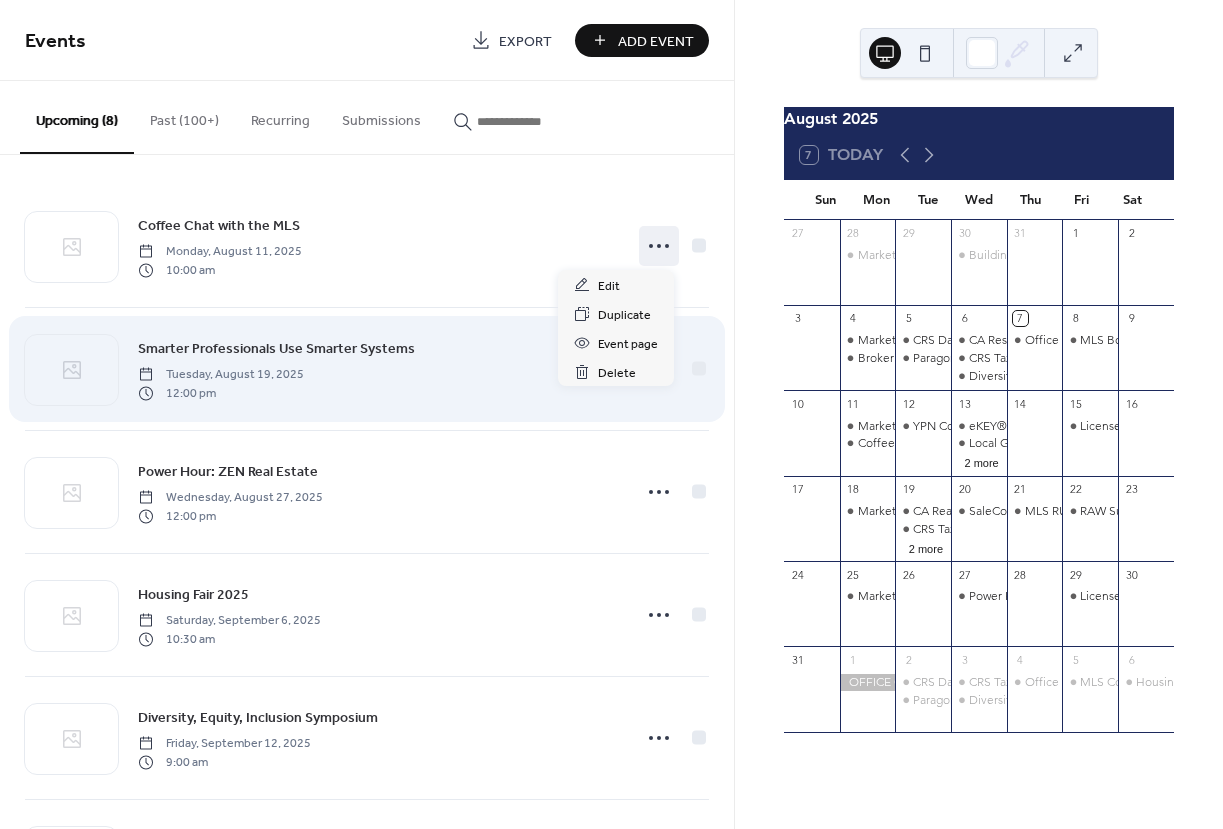 click on "Smarter Professionals Use Smarter Systems Tuesday, August 19, 2025 12:00 pm" at bounding box center (378, 369) 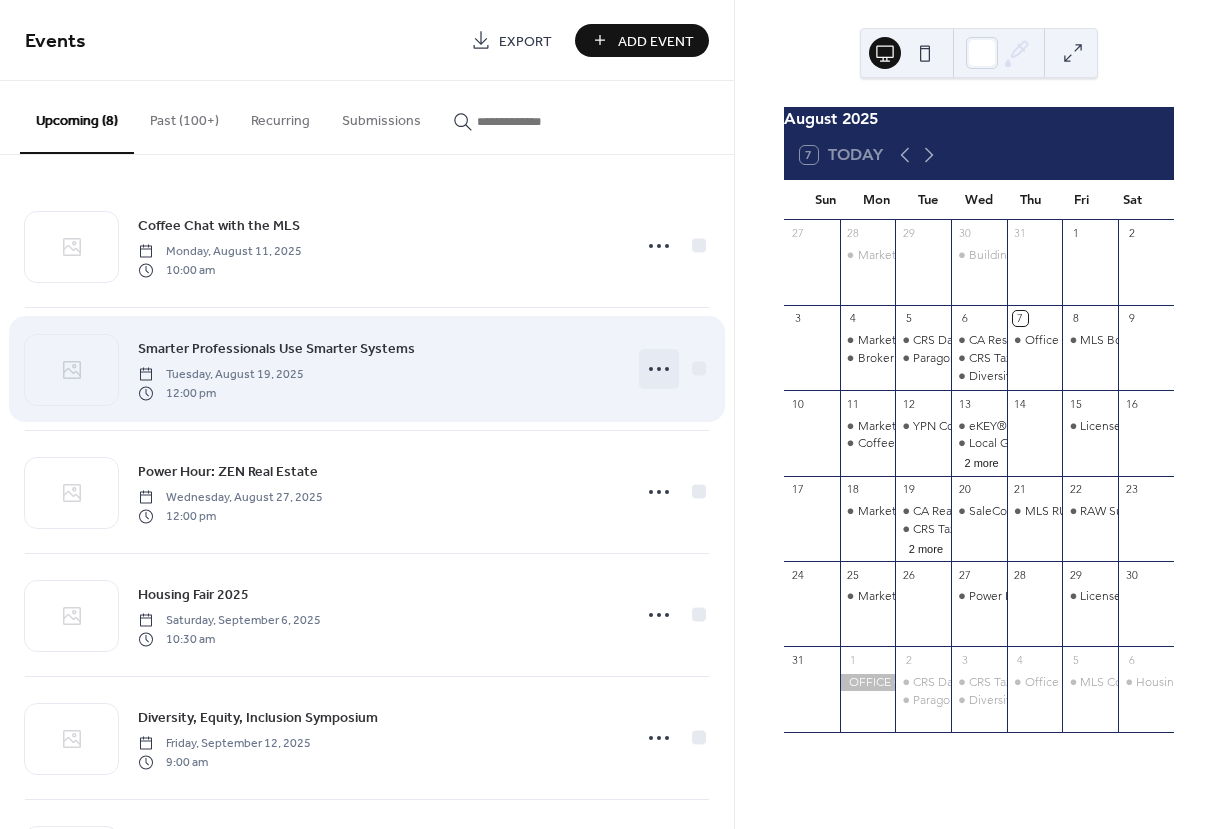 click 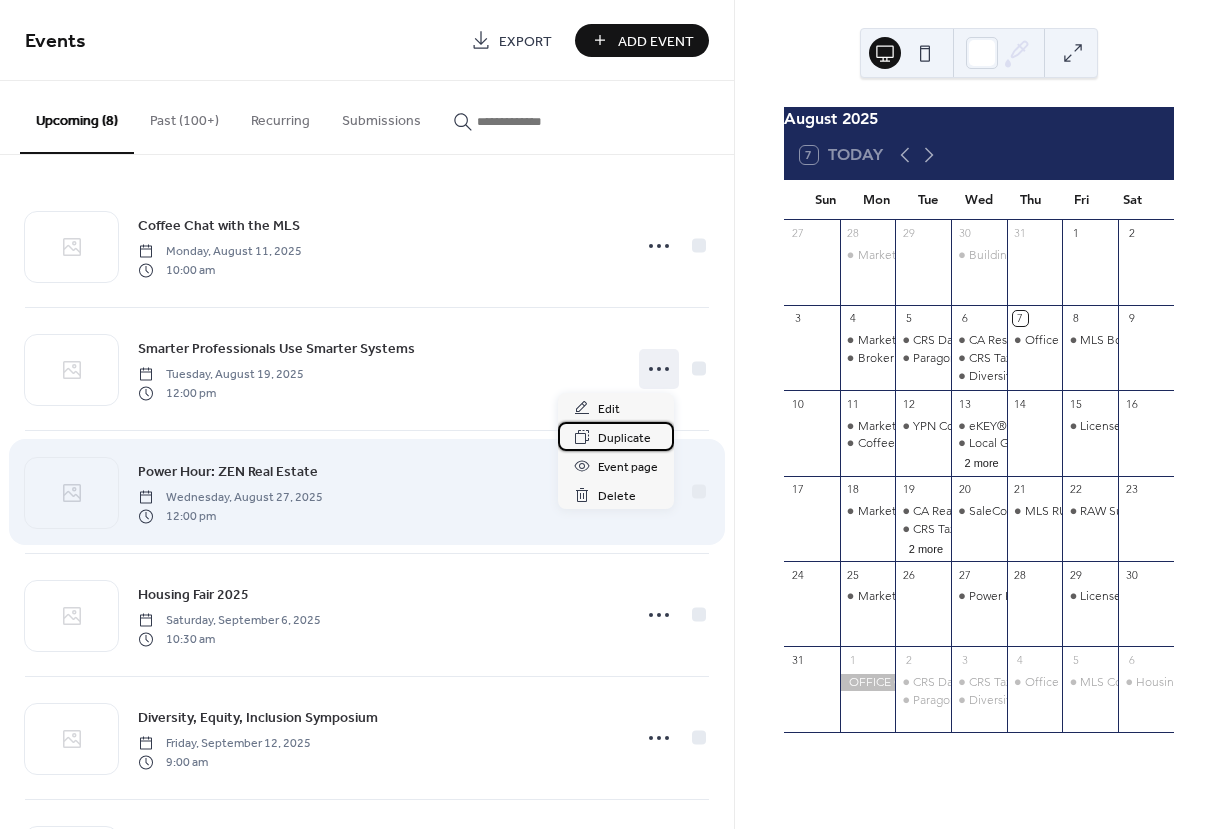 click on "Duplicate" at bounding box center [624, 438] 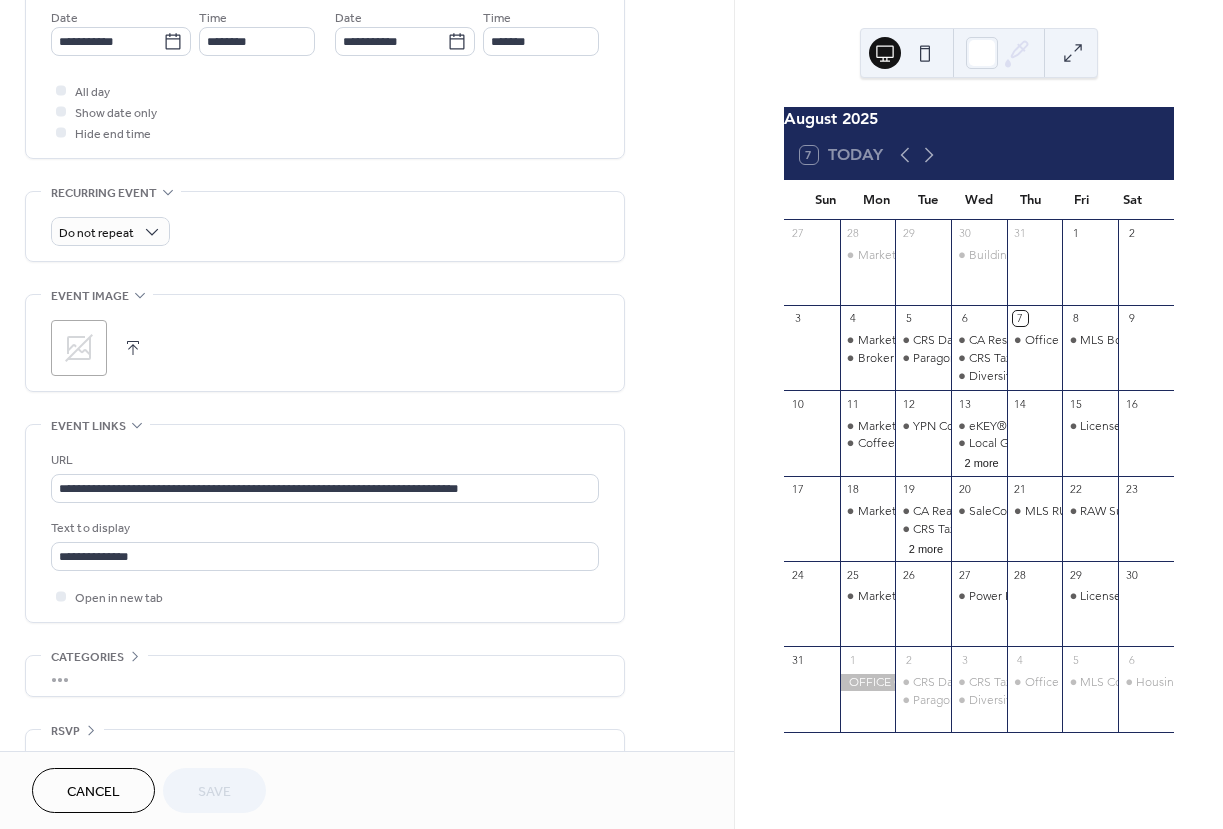 scroll, scrollTop: 735, scrollLeft: 0, axis: vertical 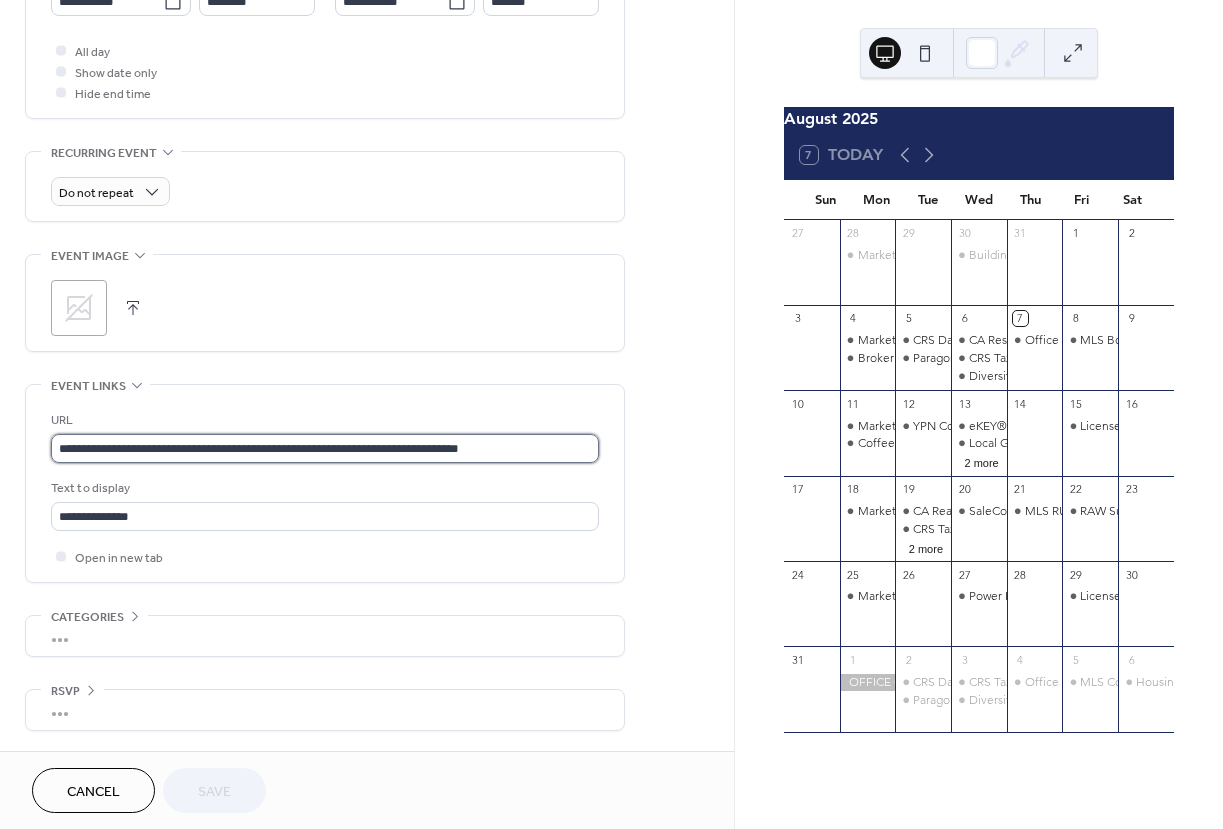 click on "**********" at bounding box center (325, 448) 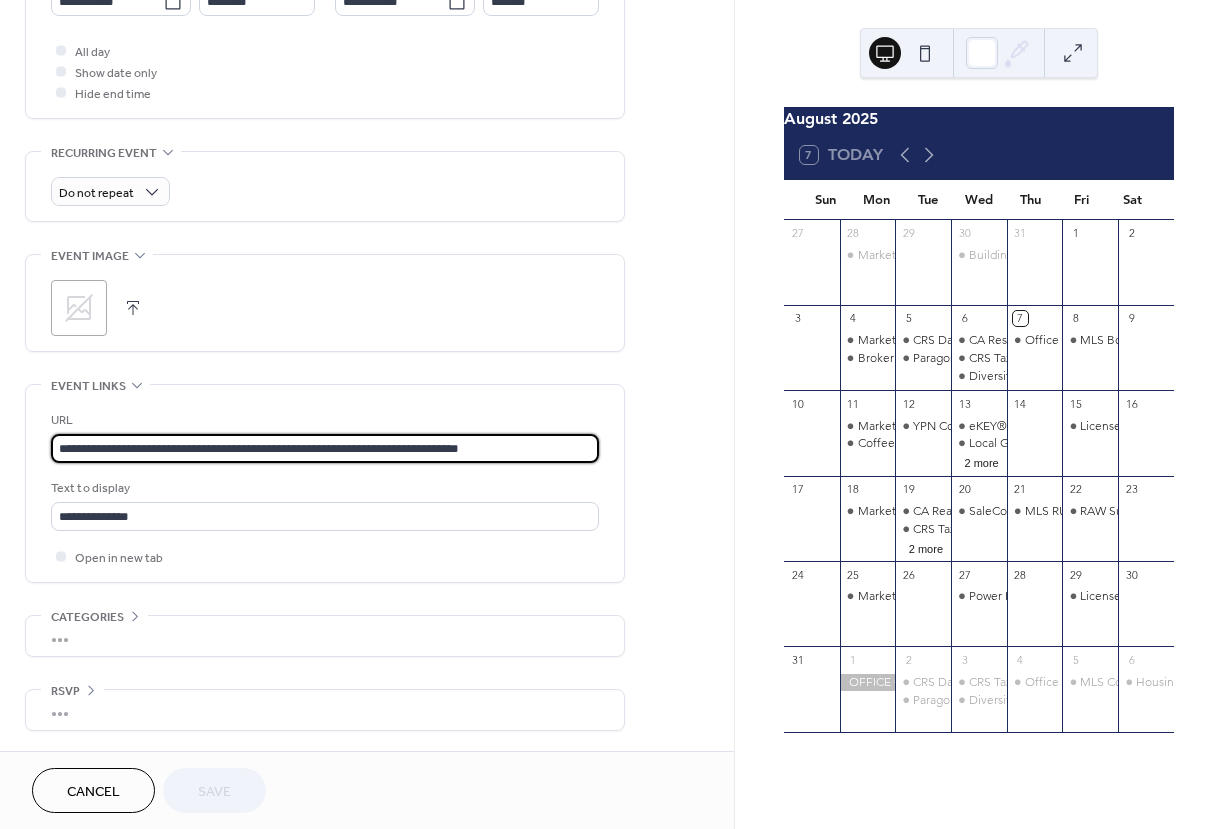 click on "**********" at bounding box center (325, 448) 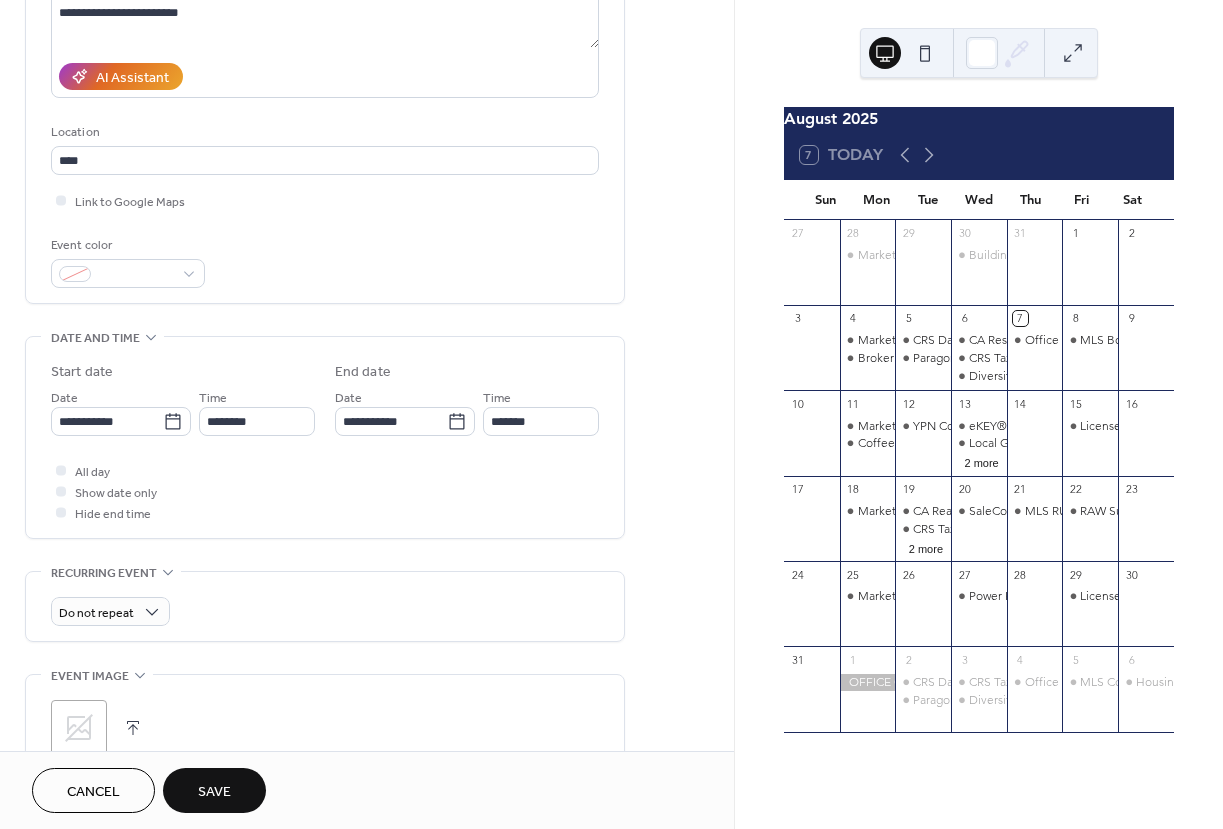 scroll, scrollTop: 209, scrollLeft: 0, axis: vertical 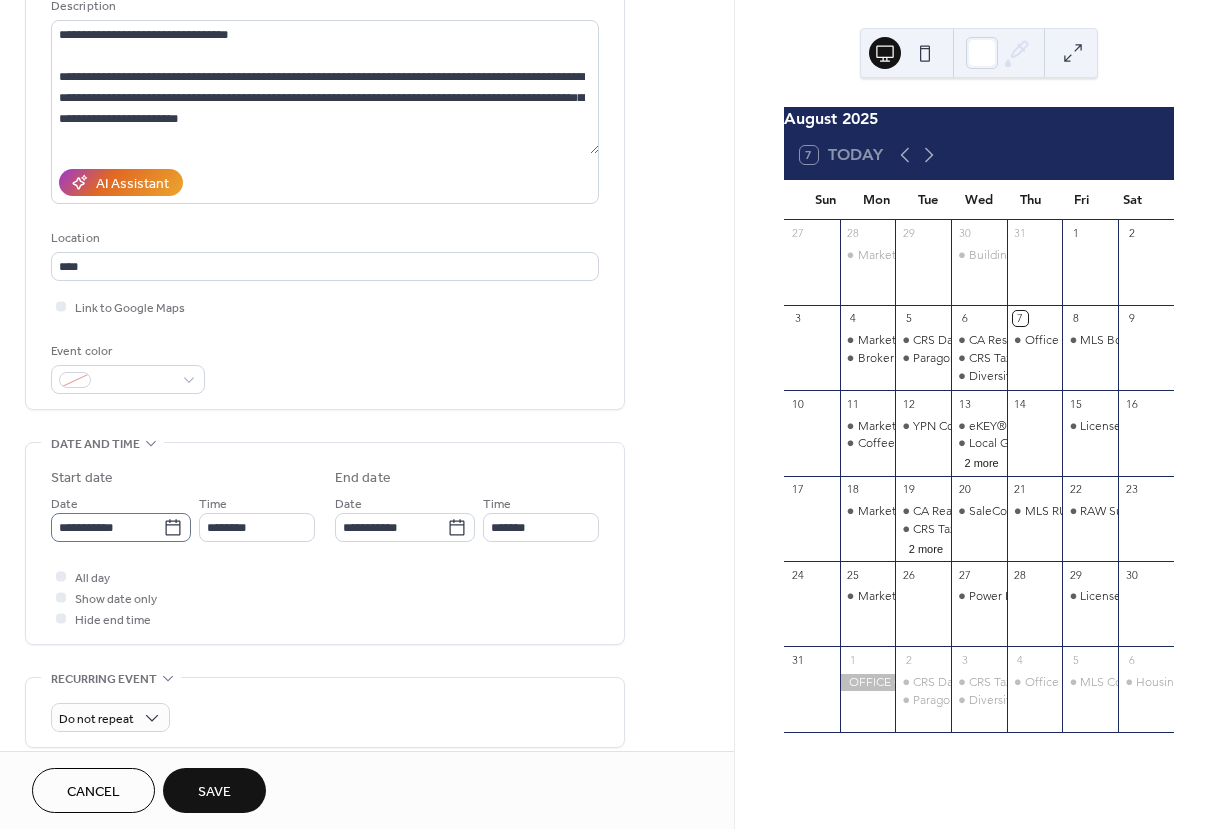 type on "**********" 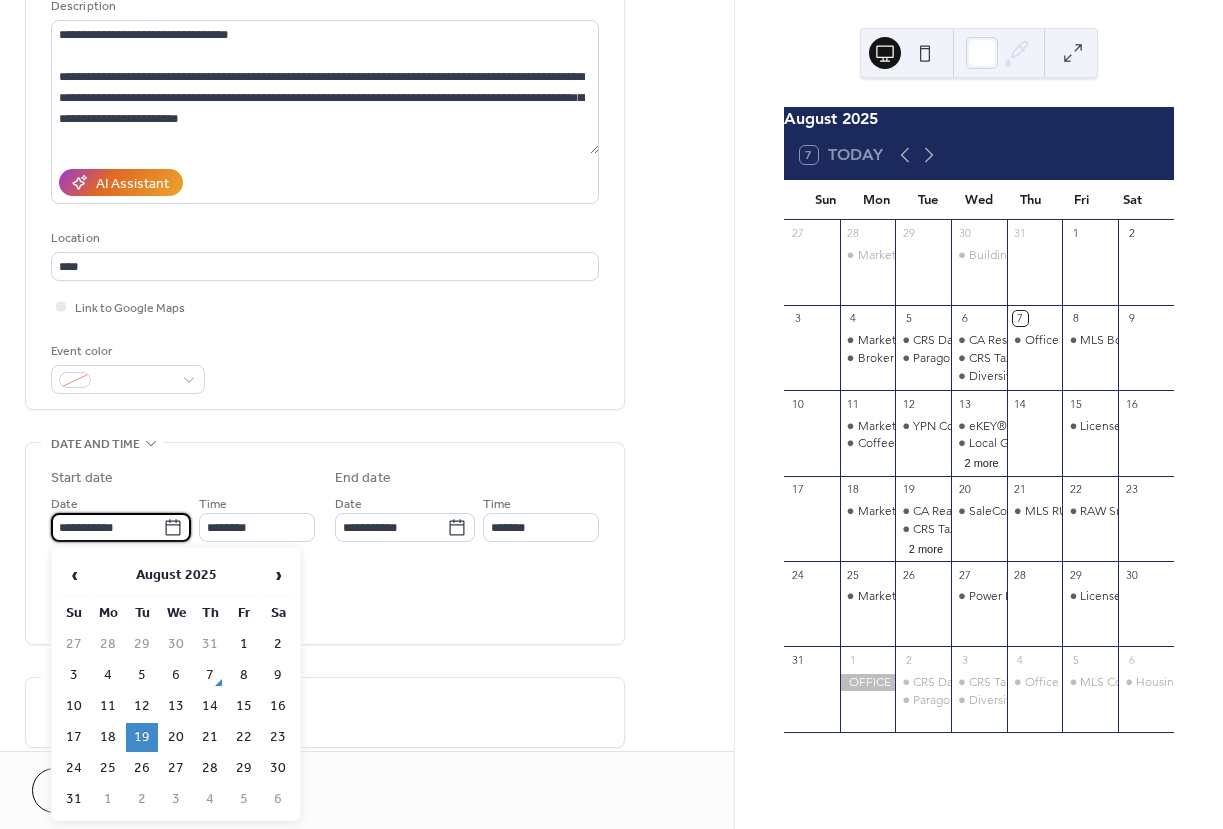 click on "**********" at bounding box center (107, 527) 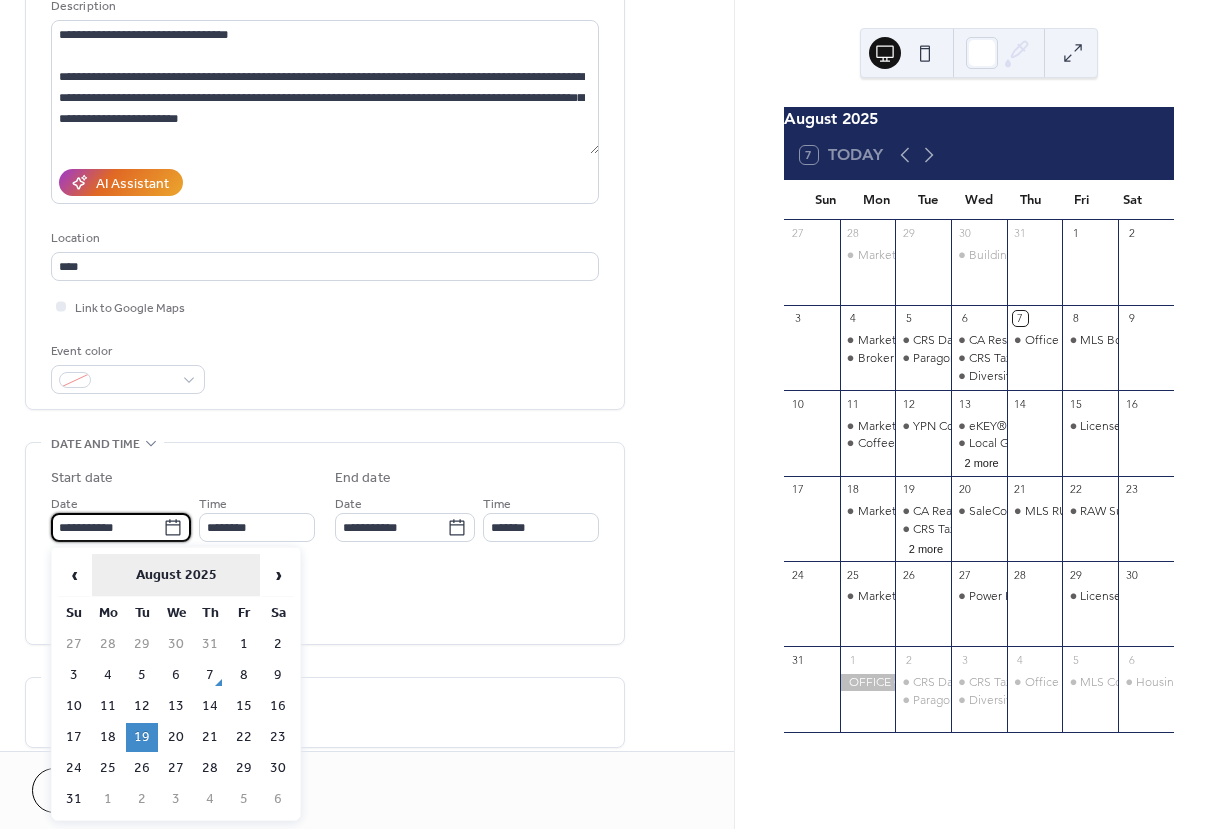 drag, startPoint x: 270, startPoint y: 566, endPoint x: 255, endPoint y: 565, distance: 15.033297 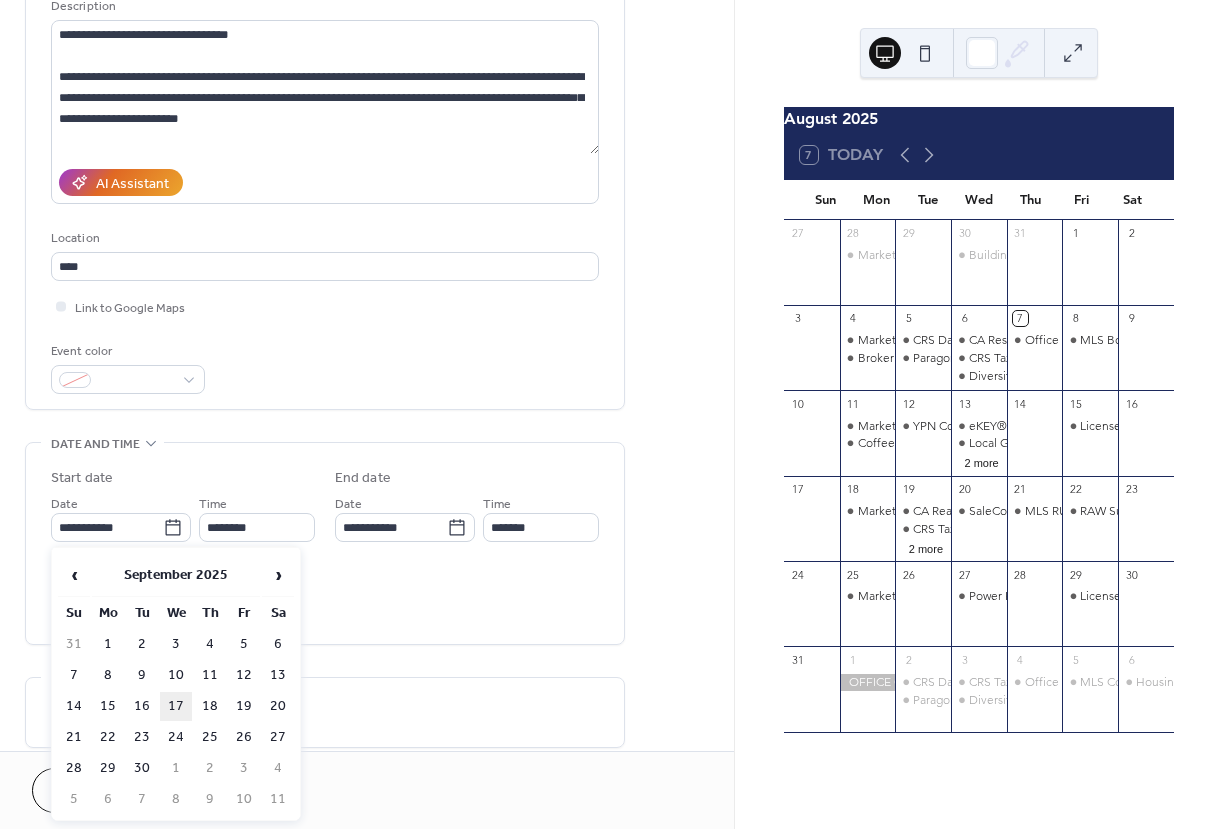 click on "17" at bounding box center [176, 706] 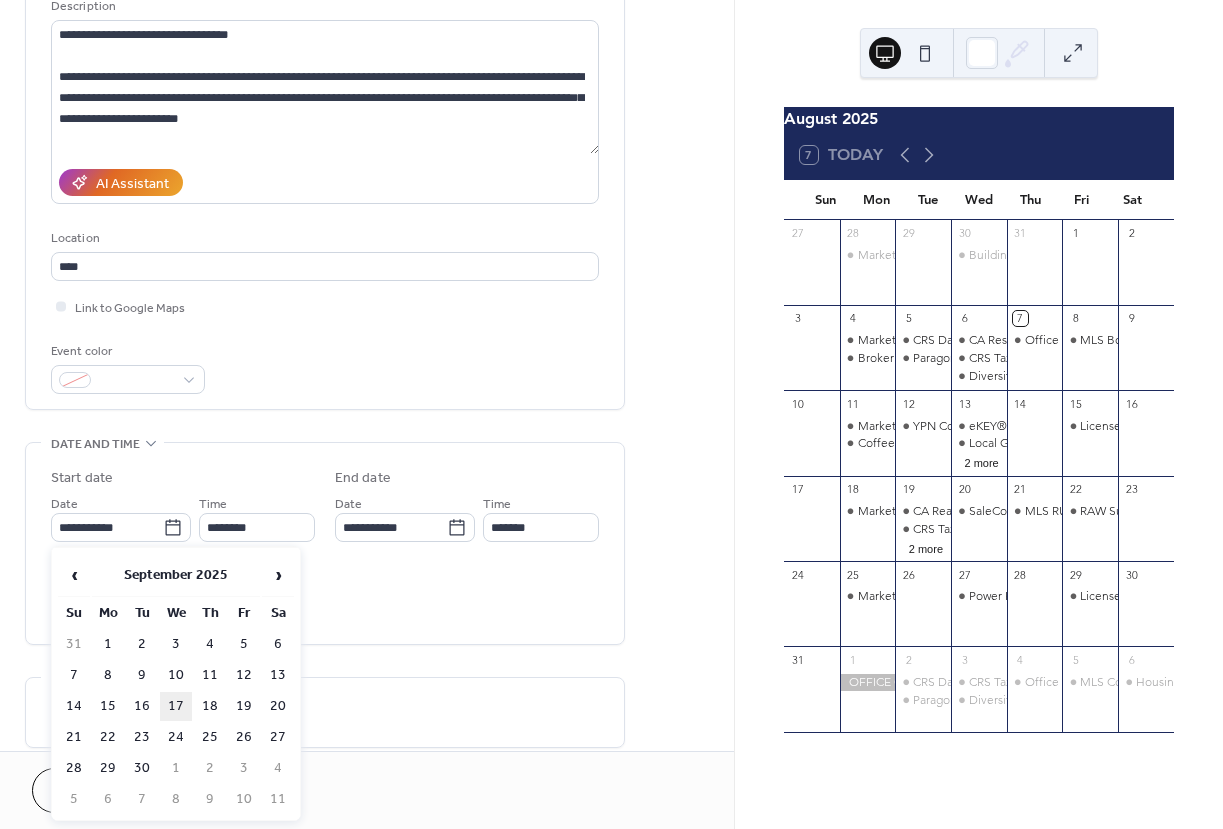 type on "**********" 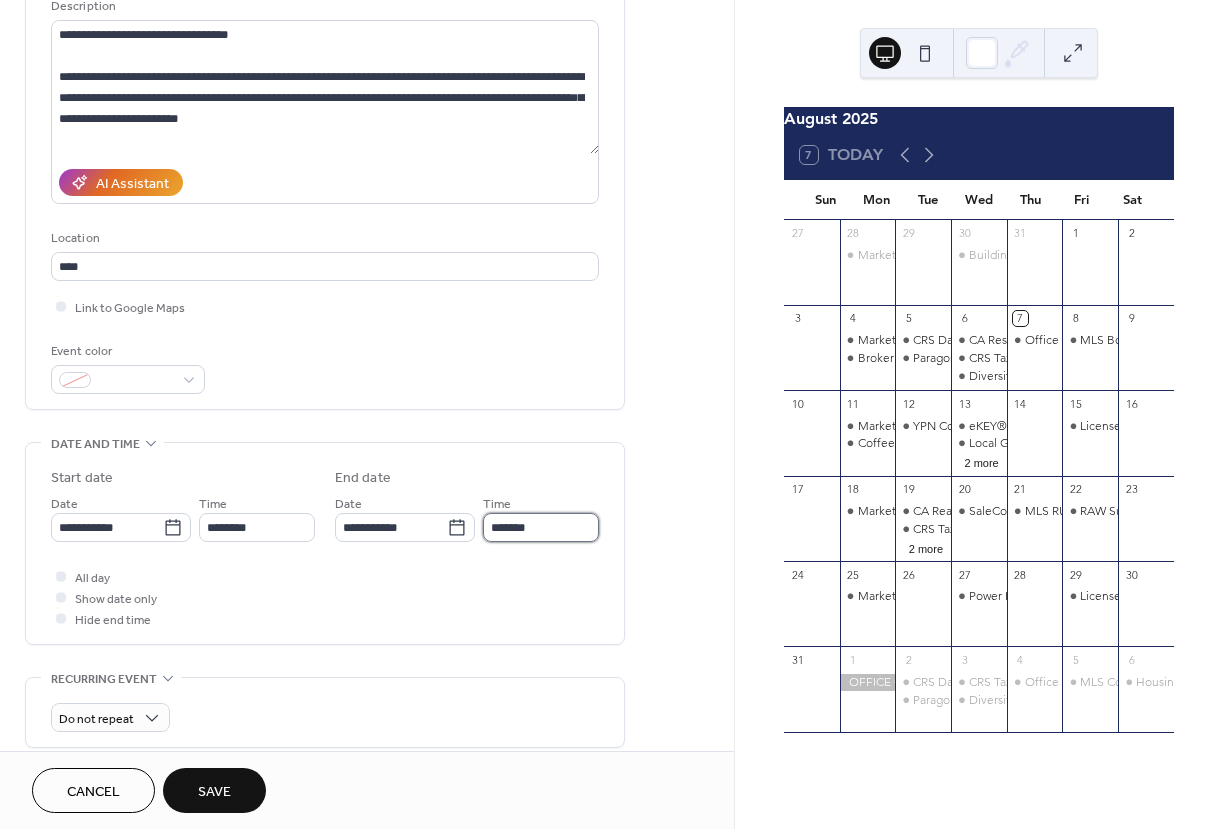 click on "*******" at bounding box center (541, 527) 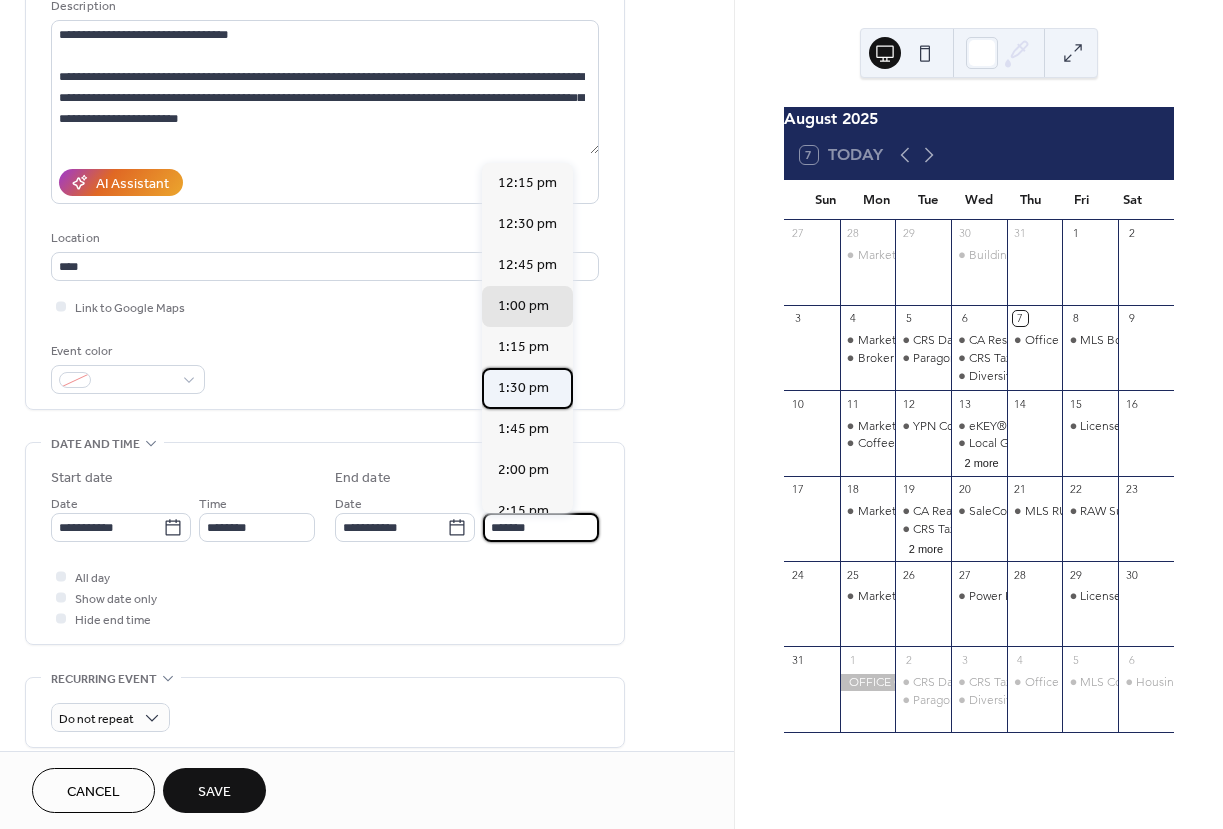 click on "1:30 pm" at bounding box center (523, 388) 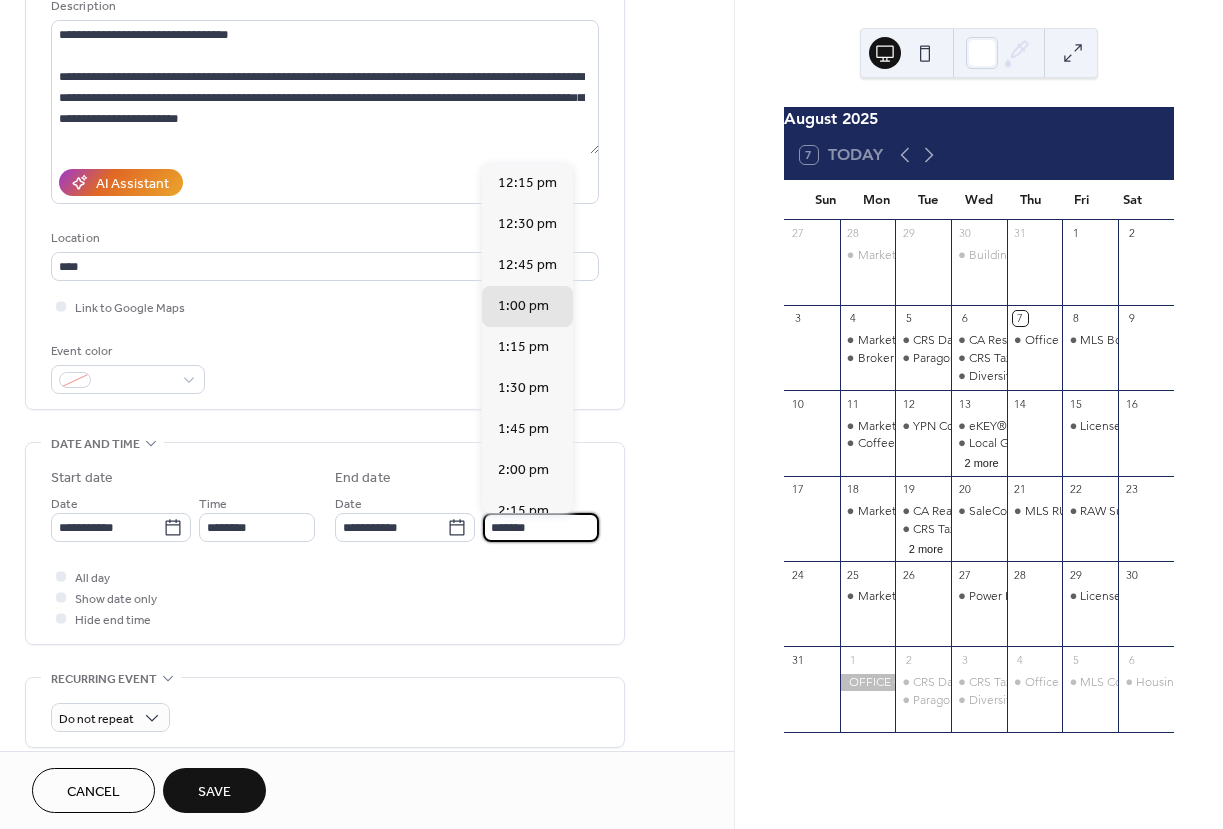 type on "*******" 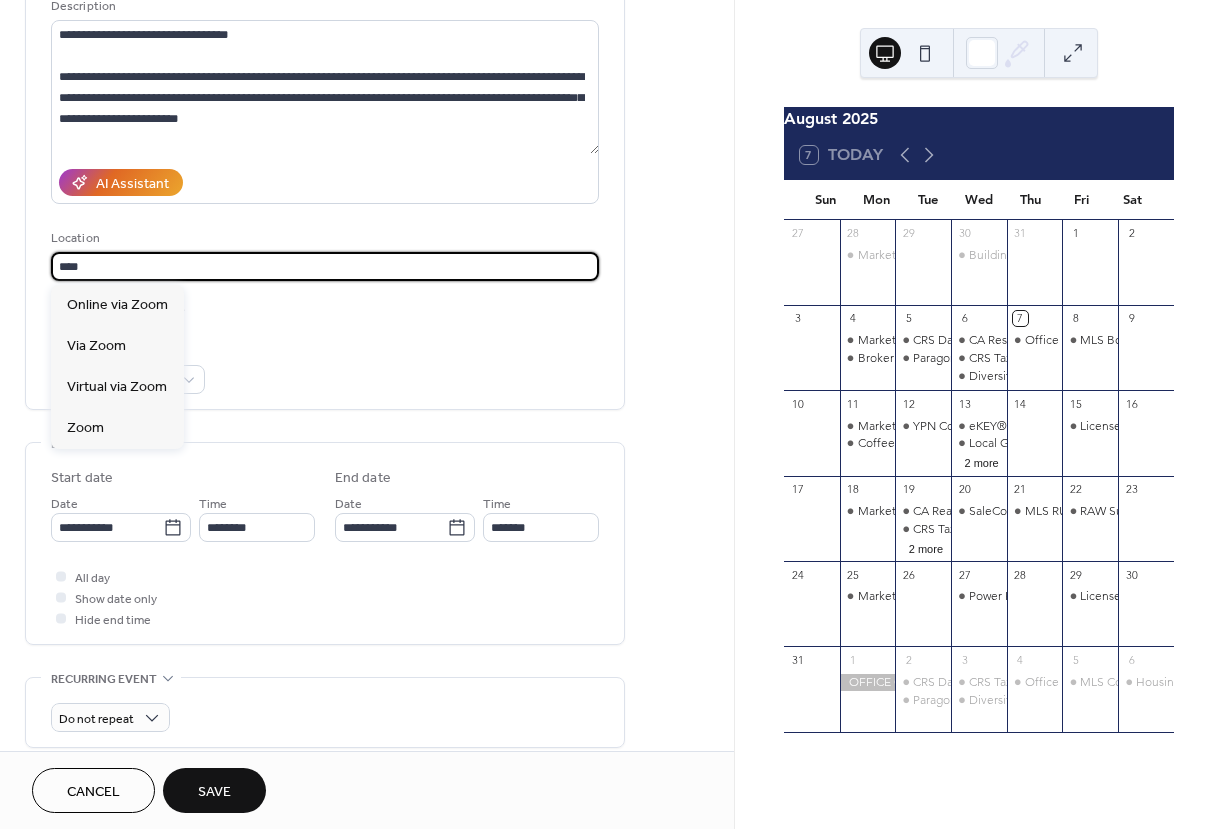 click on "****" at bounding box center [325, 266] 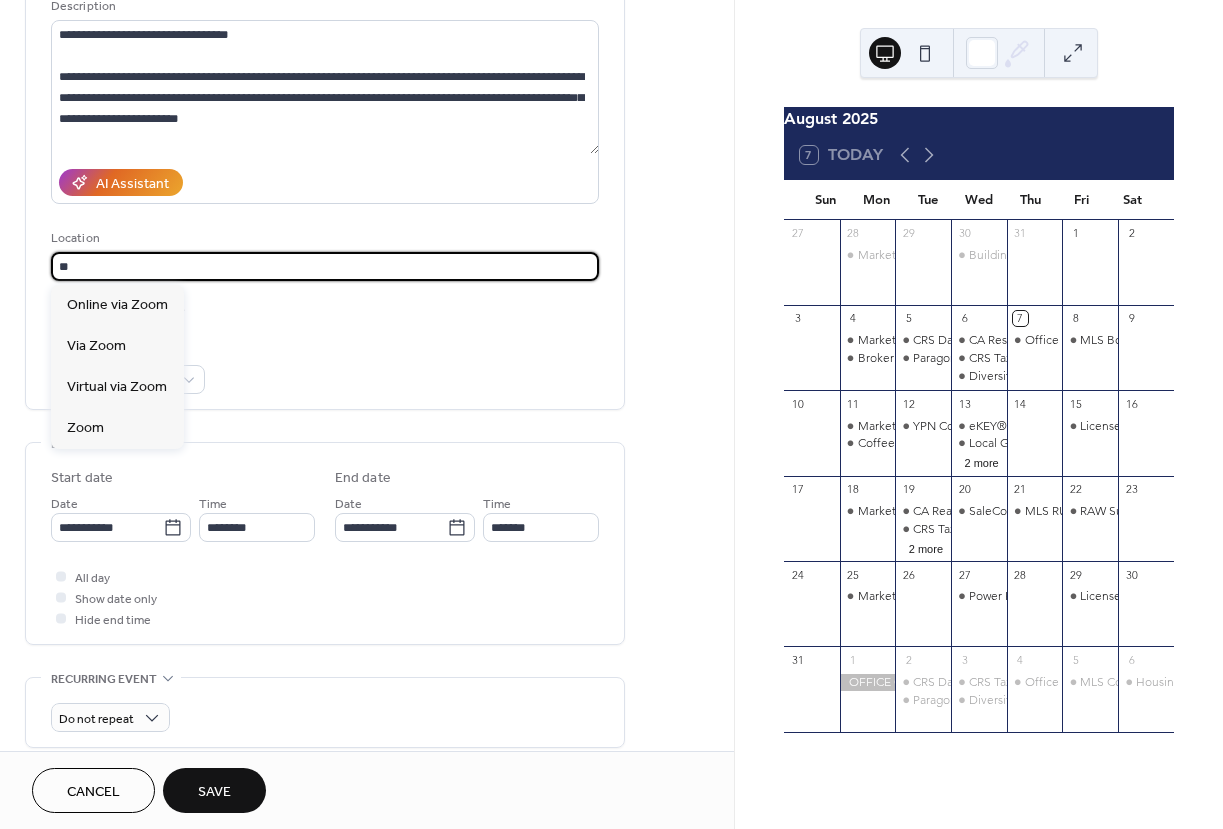 type on "*" 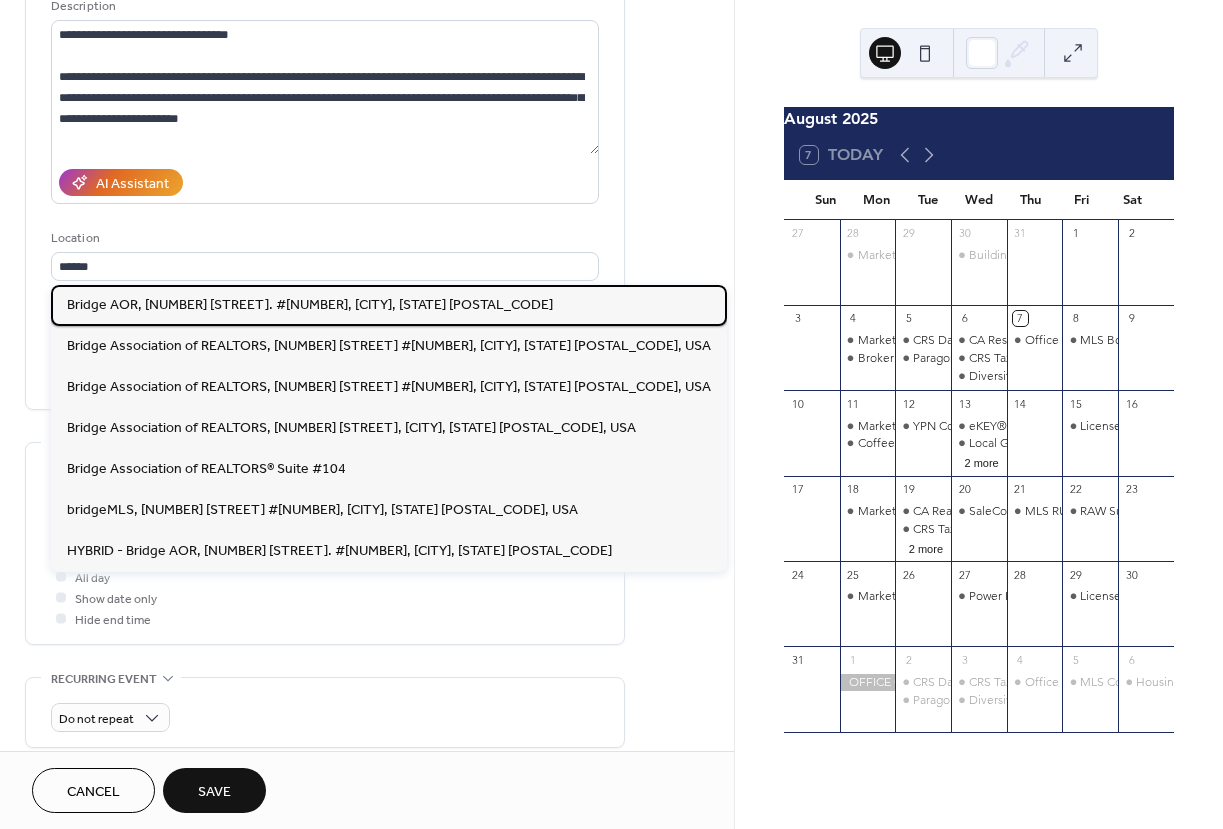 click on "Bridge AOR, 2855 Telegraph Ave. #104, Berkeley, CA 94705" at bounding box center (310, 305) 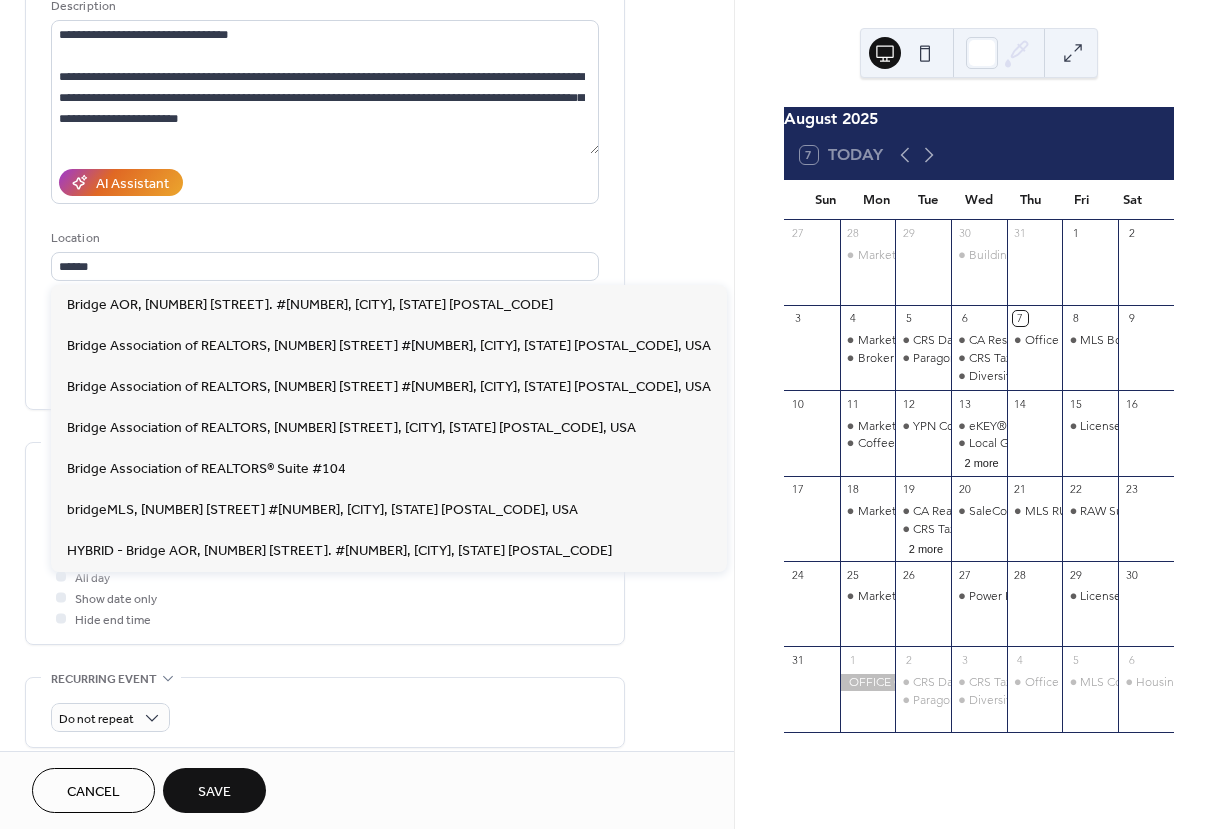 type on "**********" 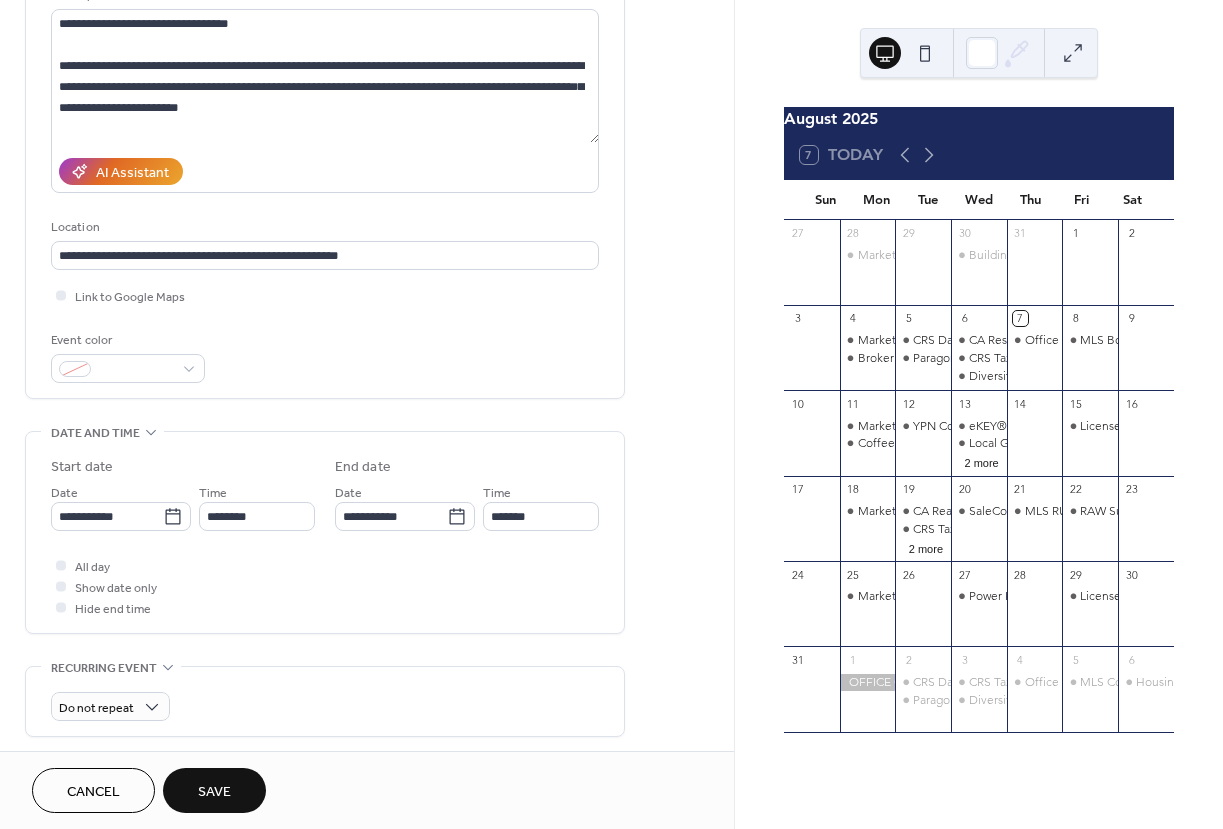 scroll, scrollTop: 0, scrollLeft: 0, axis: both 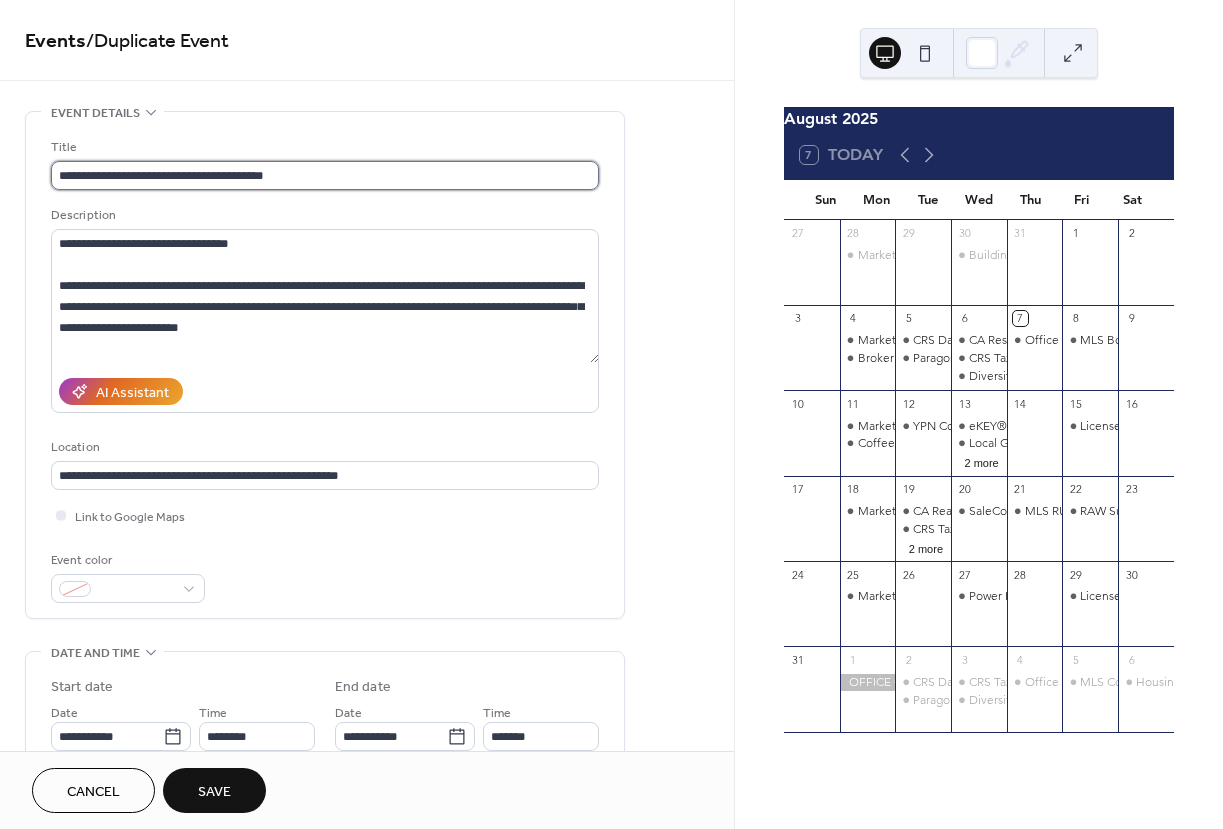 click on "**********" at bounding box center [325, 175] 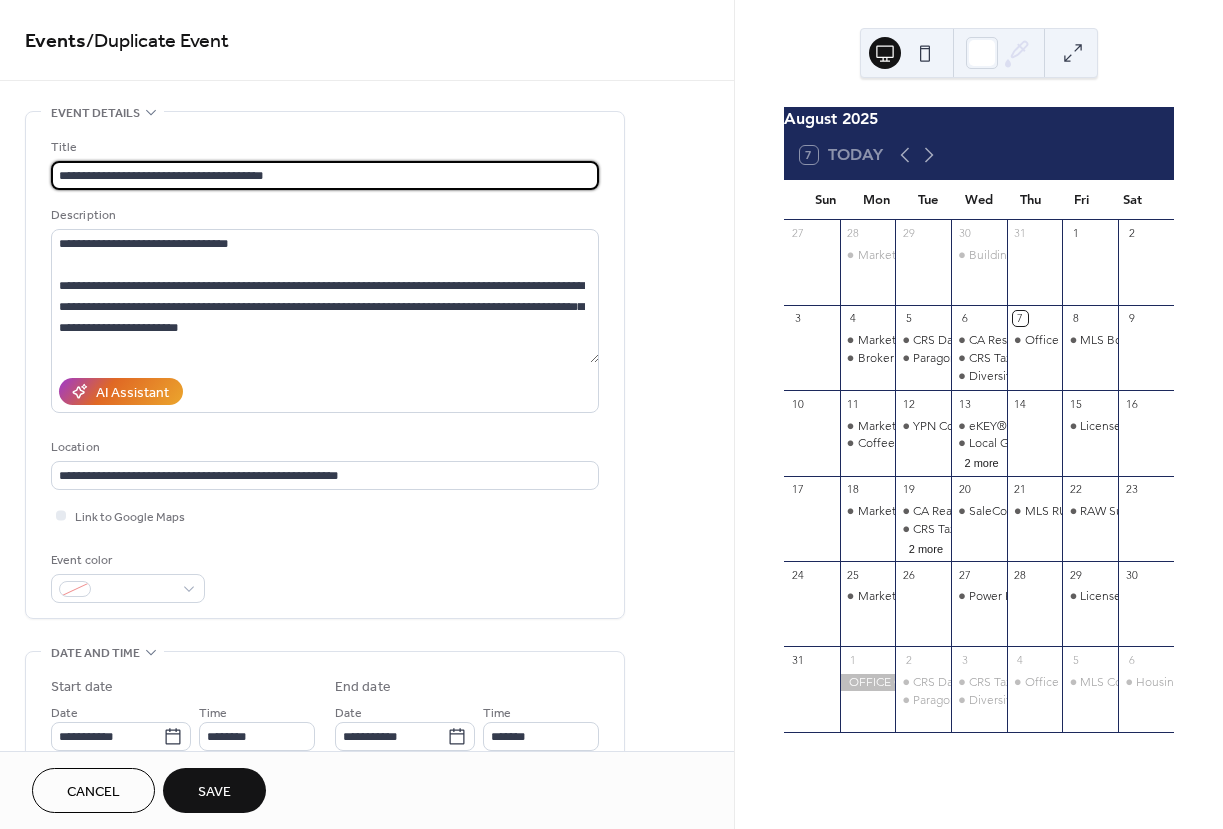 click on "**********" at bounding box center (325, 175) 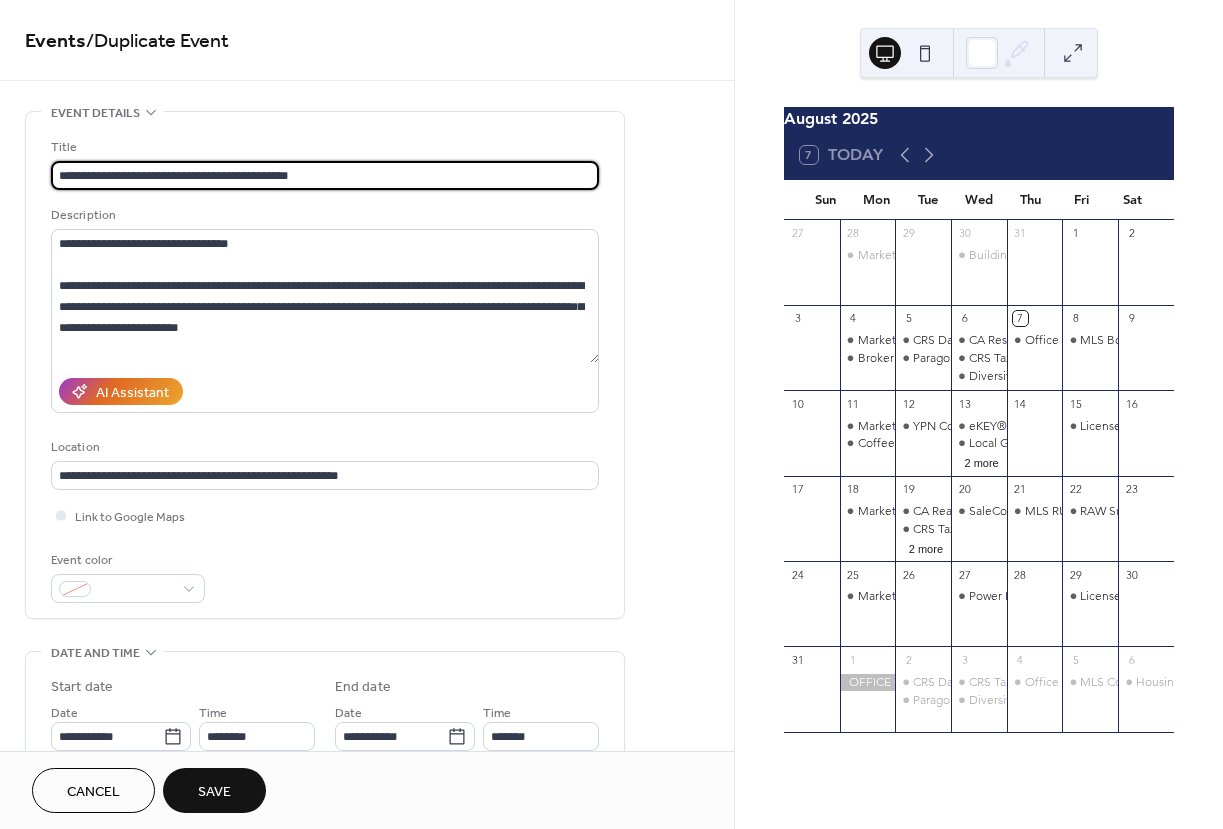 type on "**********" 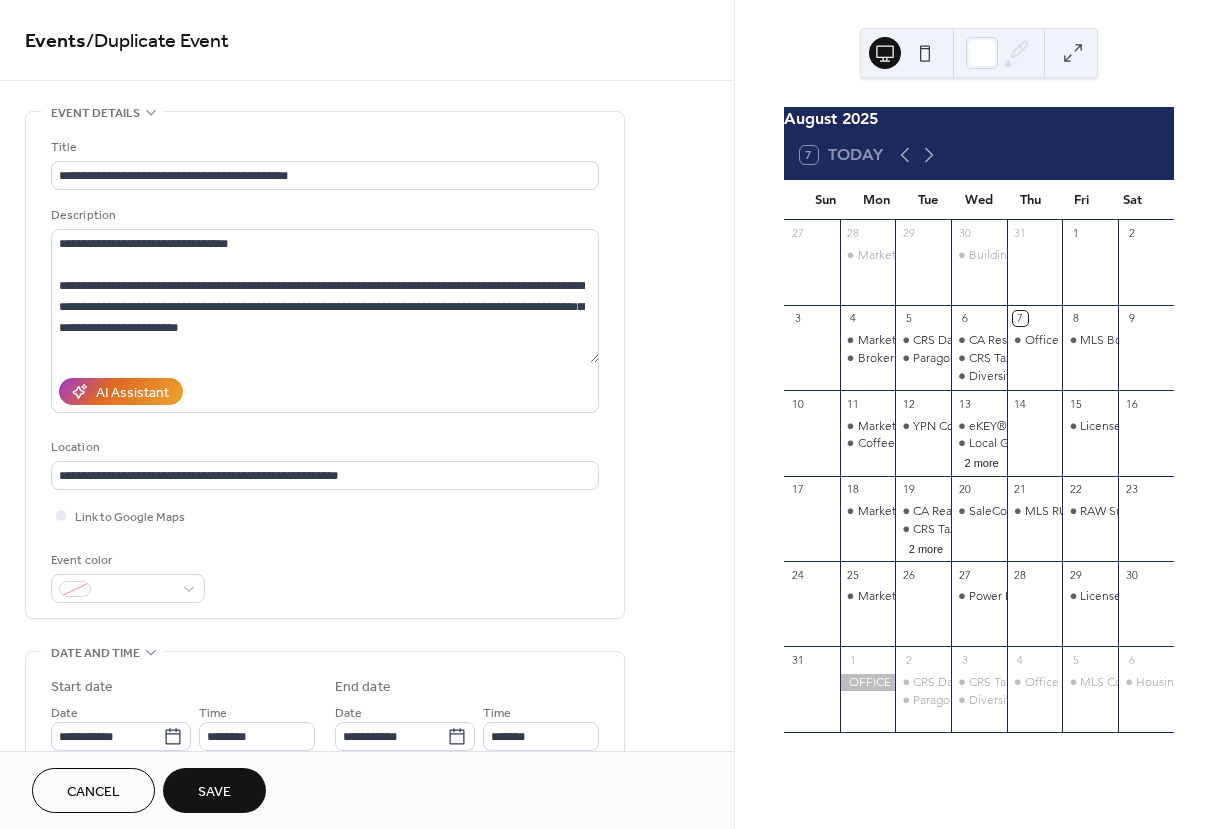 scroll, scrollTop: 0, scrollLeft: 0, axis: both 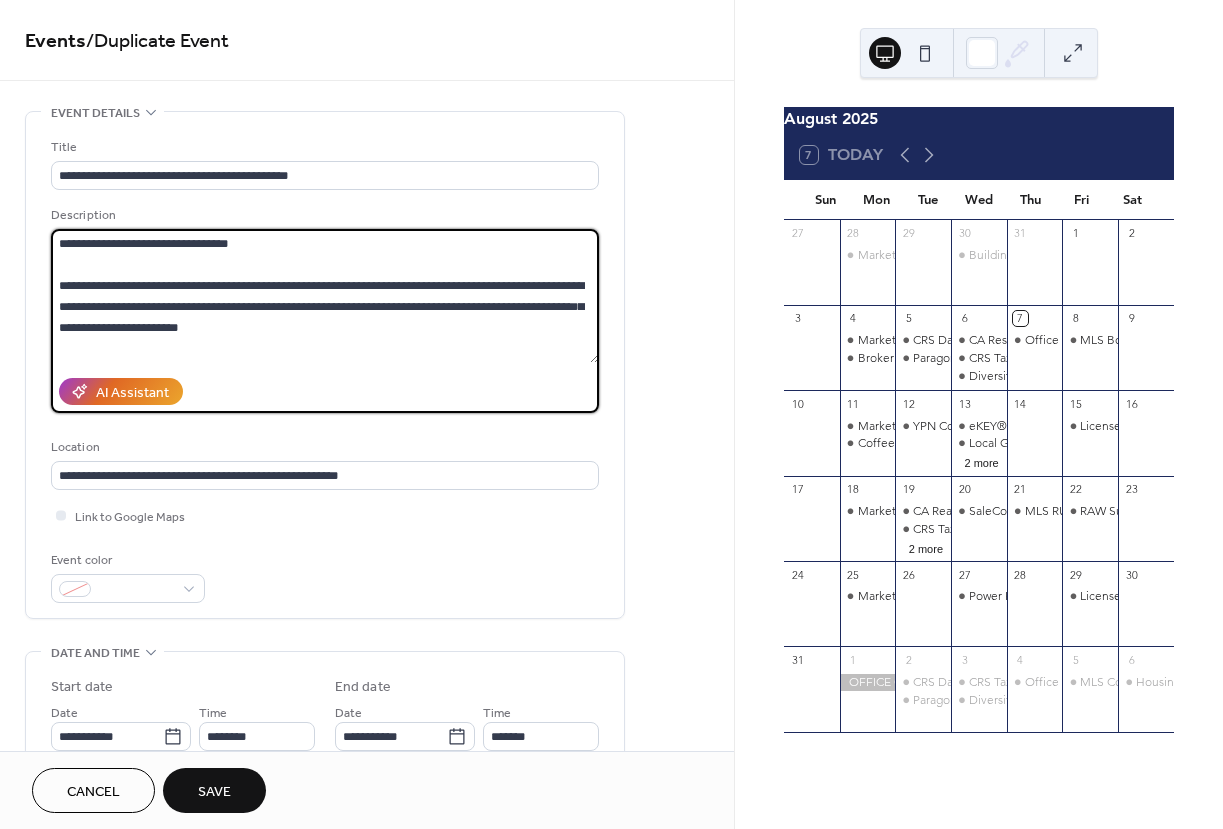 click on "**********" at bounding box center [325, 296] 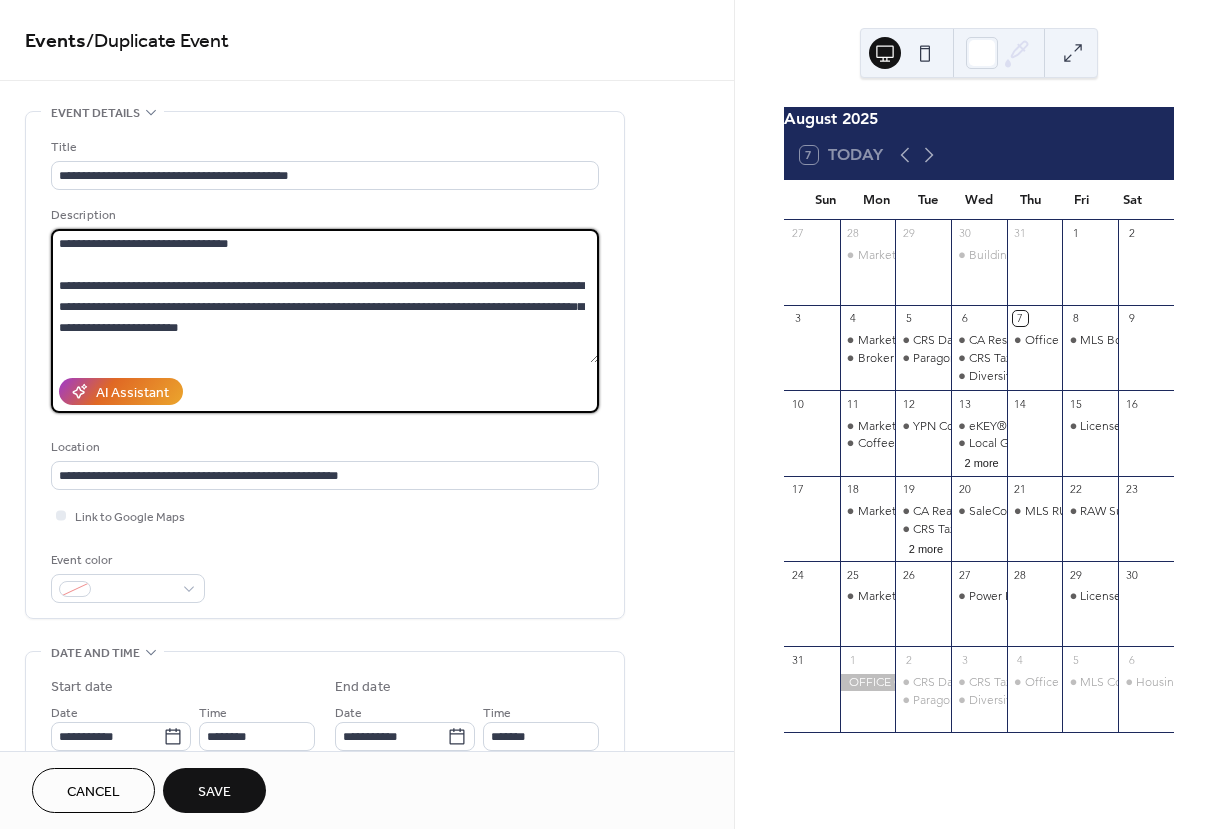 paste 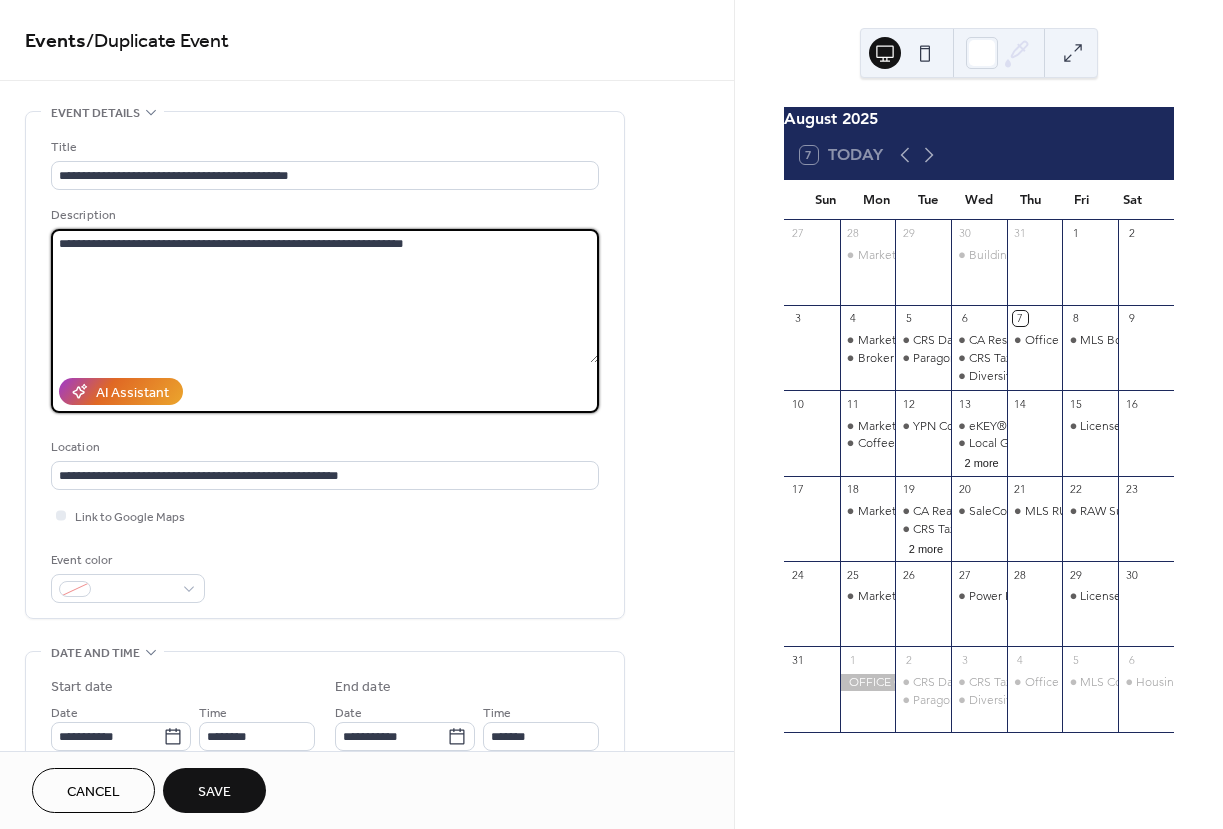 paste on "**********" 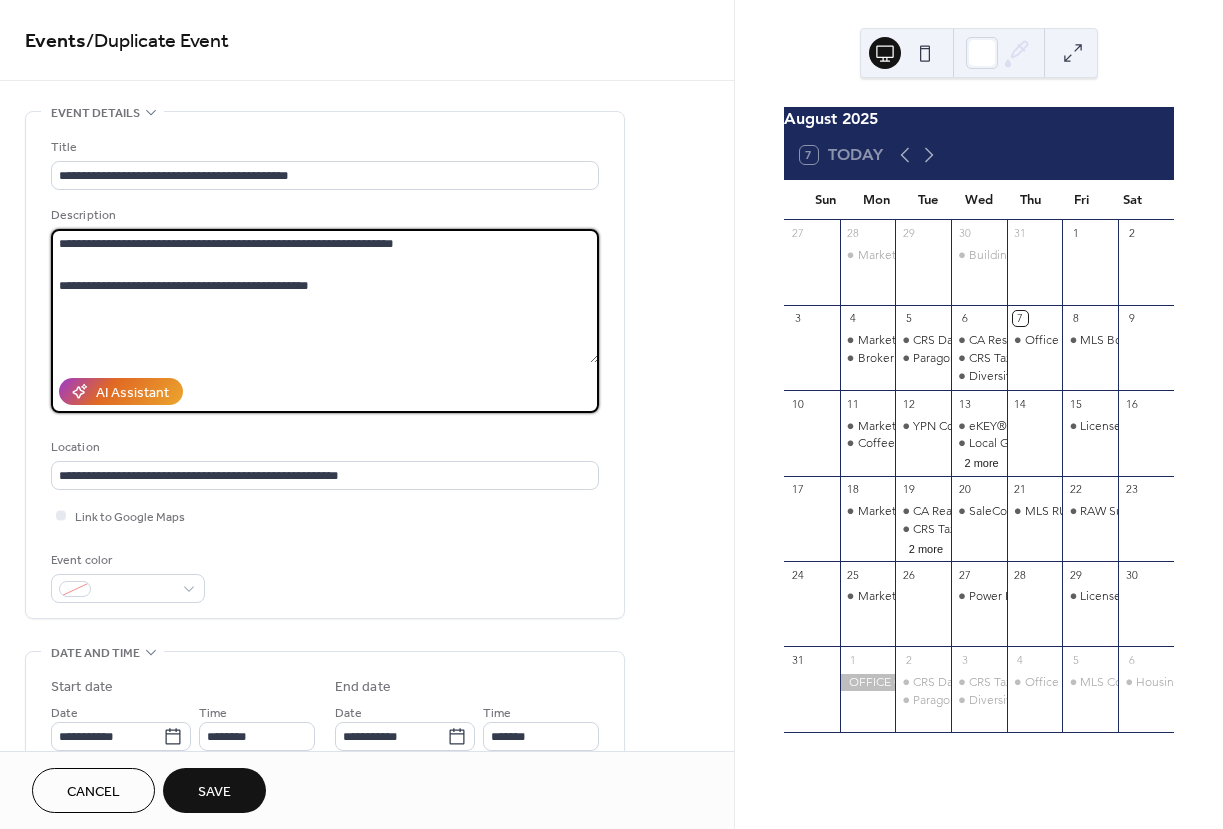 click on "**********" at bounding box center [325, 296] 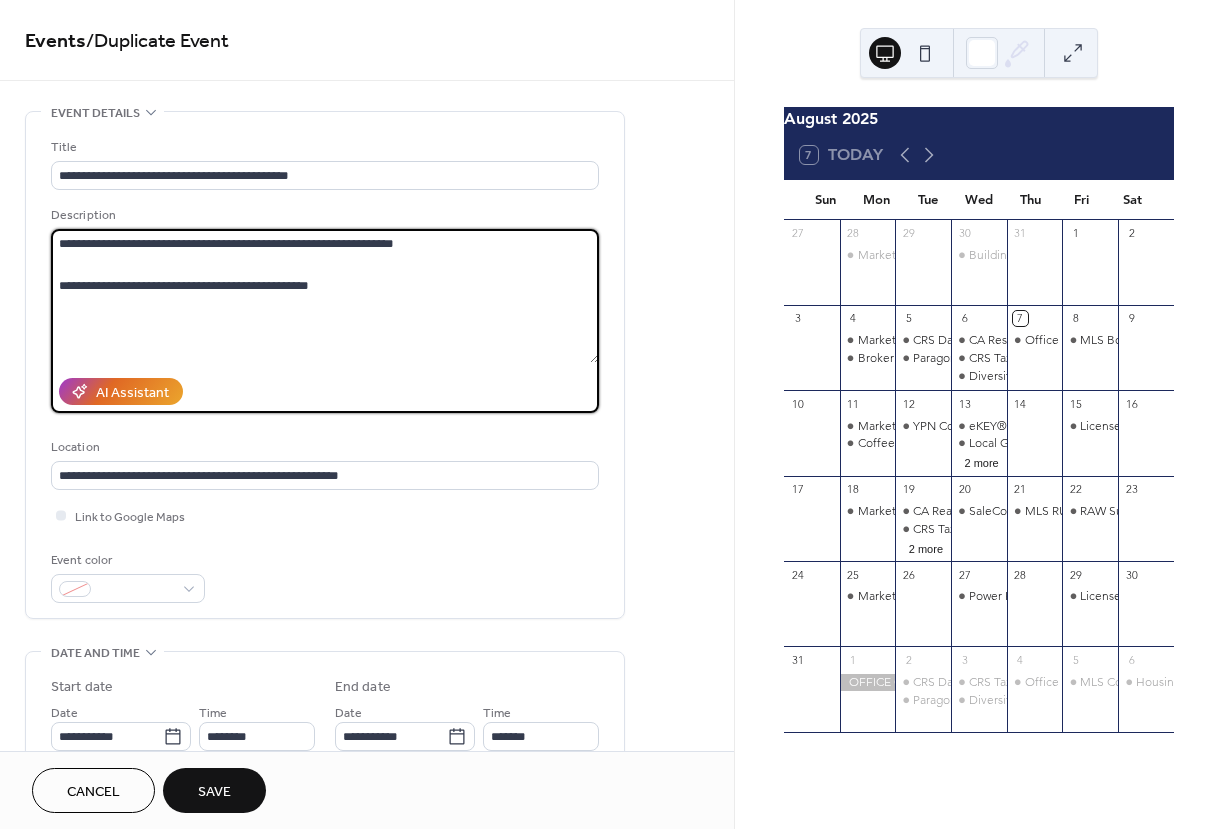drag, startPoint x: 295, startPoint y: 288, endPoint x: 410, endPoint y: 393, distance: 155.72412 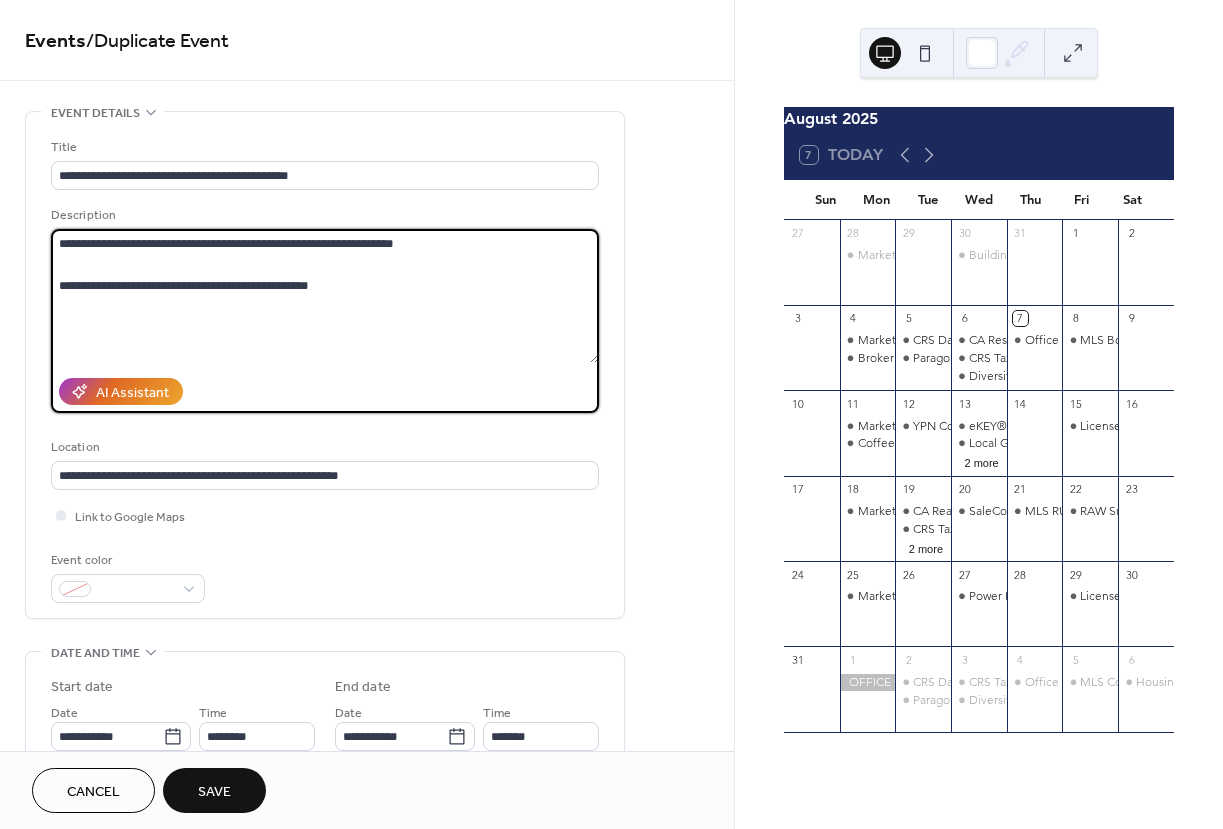 click on "**********" at bounding box center [325, 296] 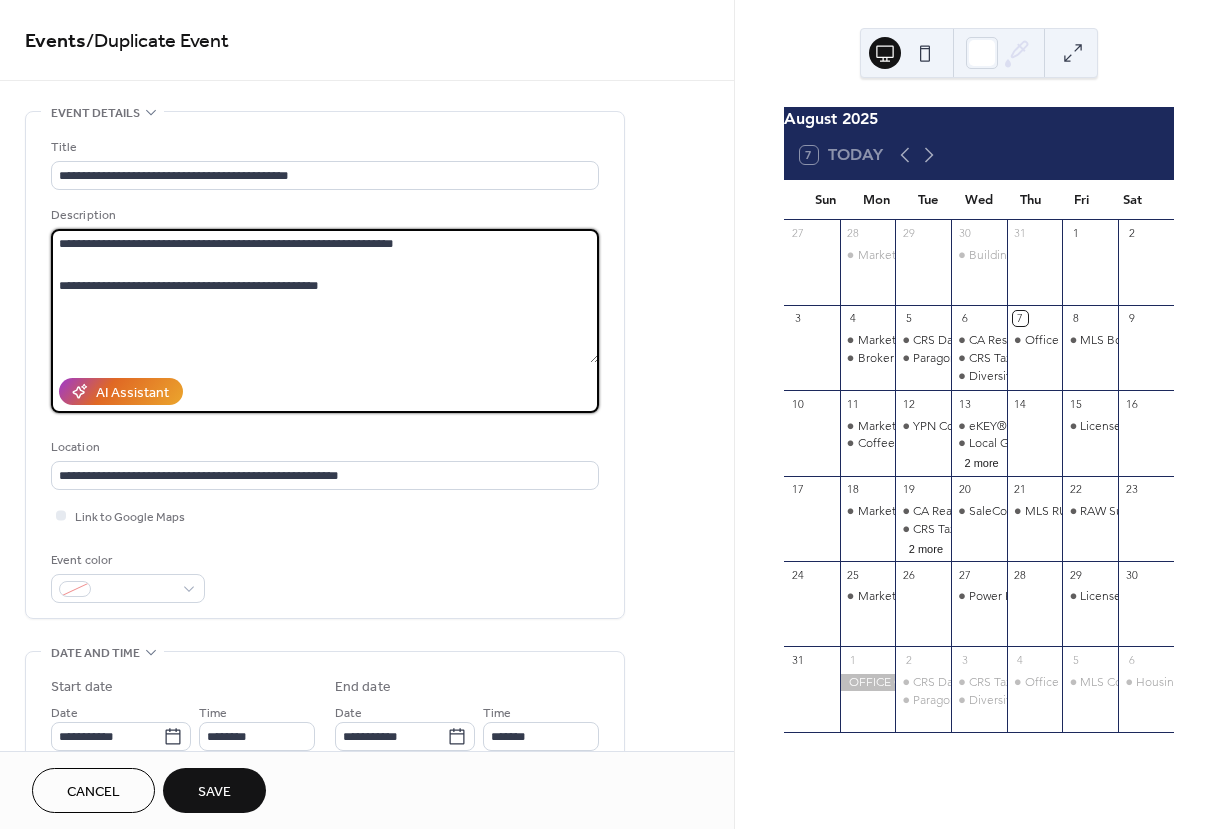 paste on "**********" 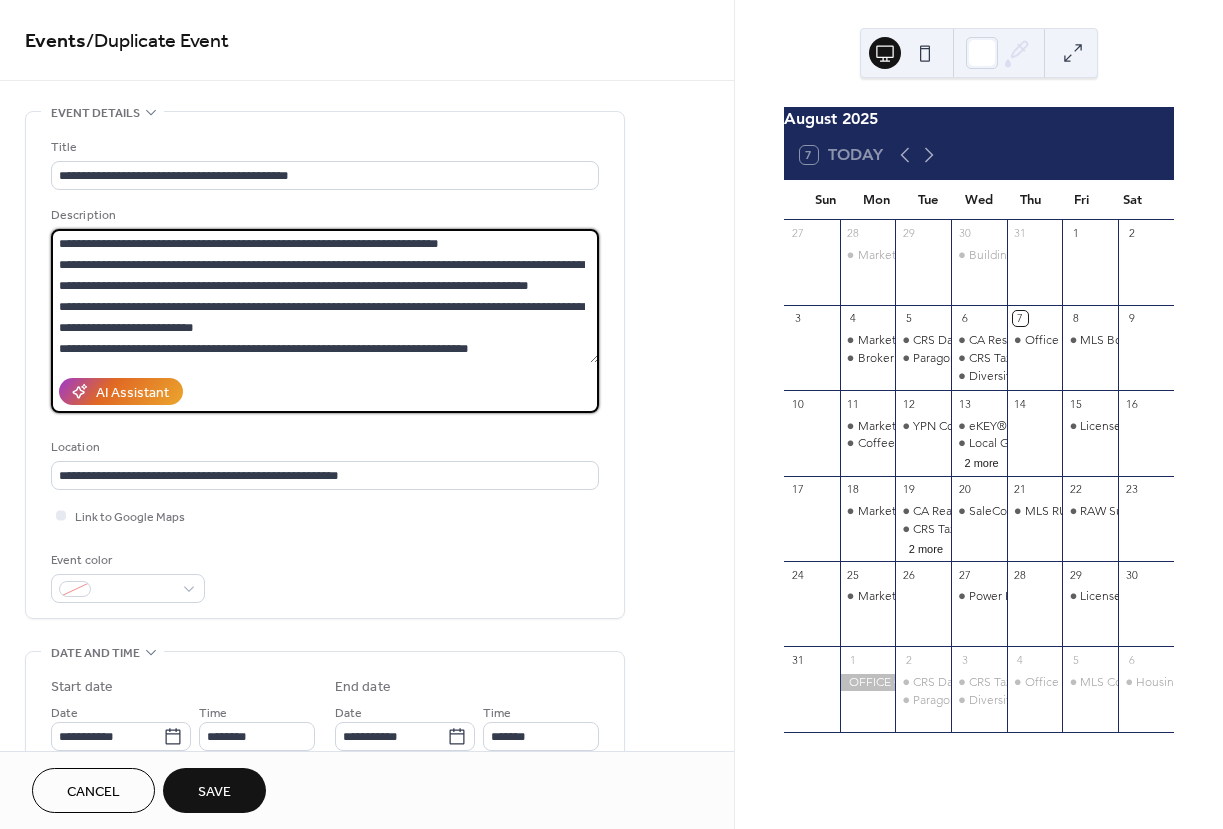 scroll, scrollTop: 165, scrollLeft: 0, axis: vertical 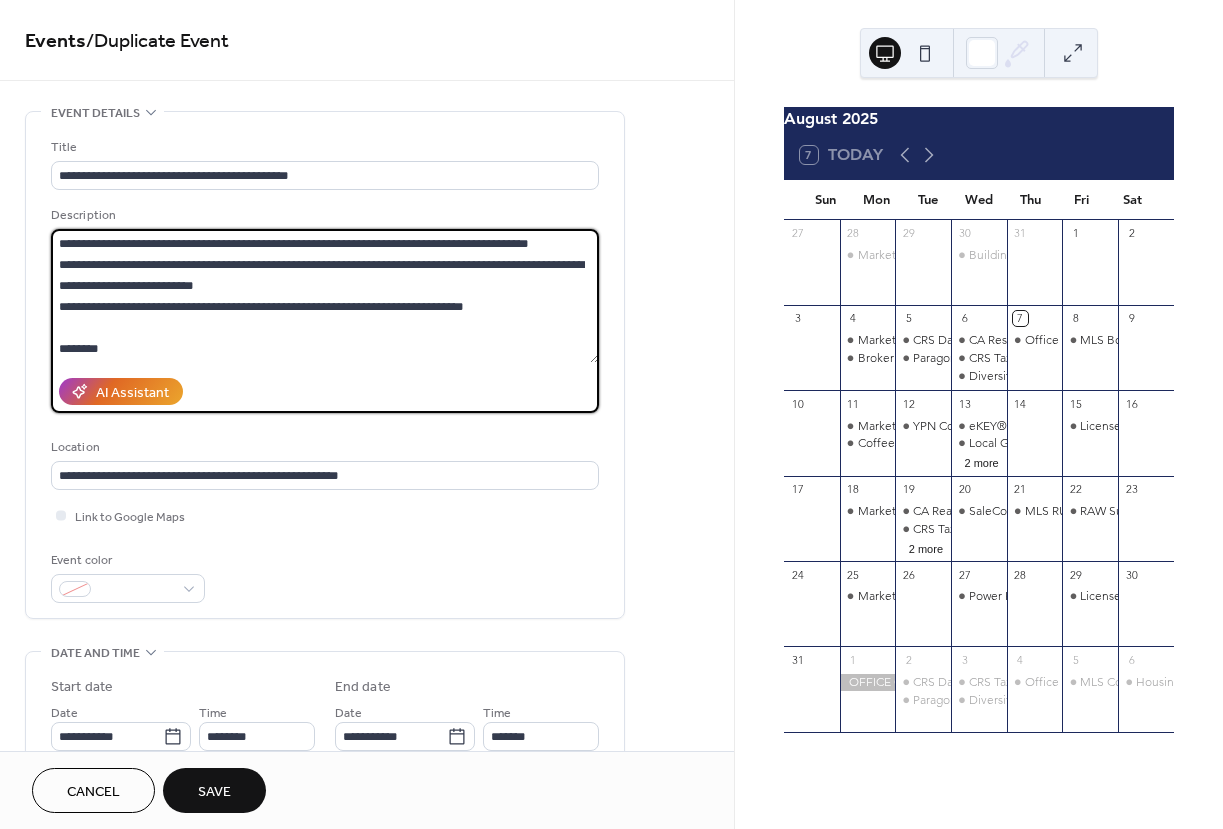 click on "**********" at bounding box center [325, 296] 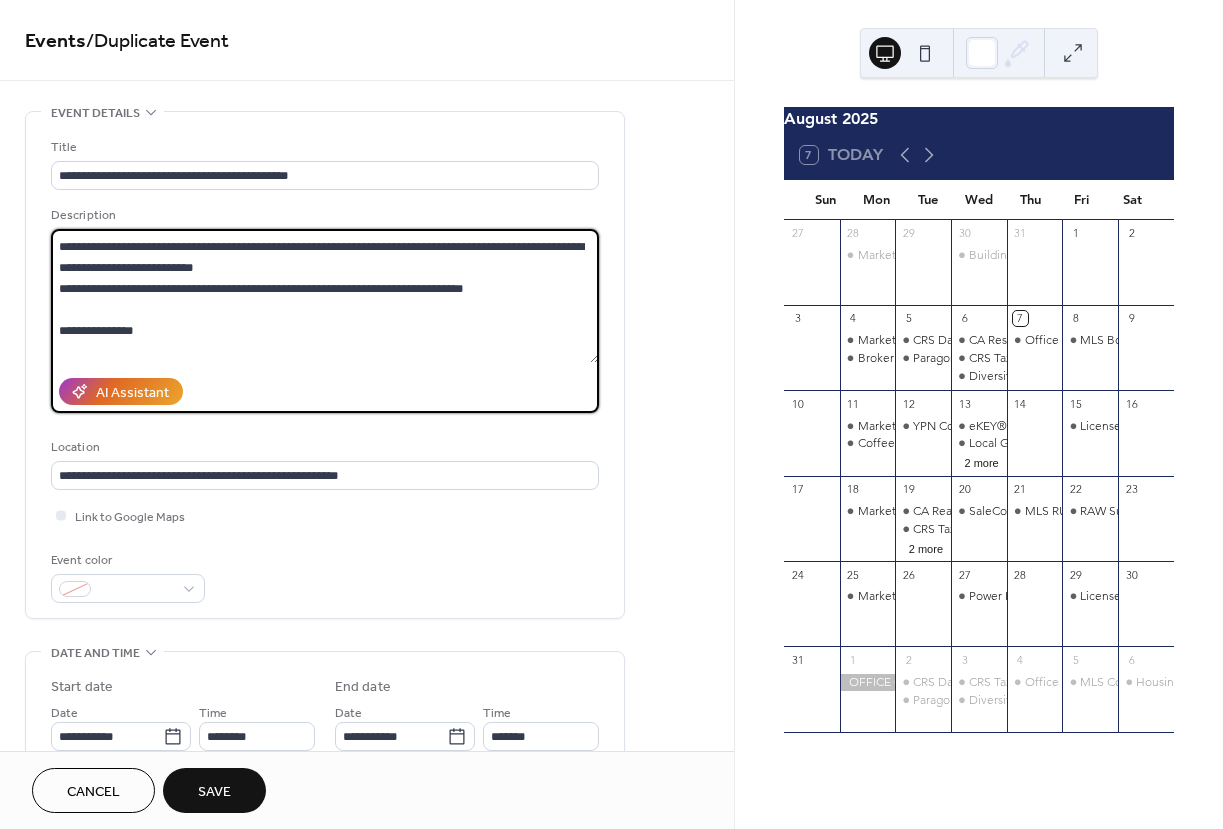 scroll, scrollTop: 4, scrollLeft: 0, axis: vertical 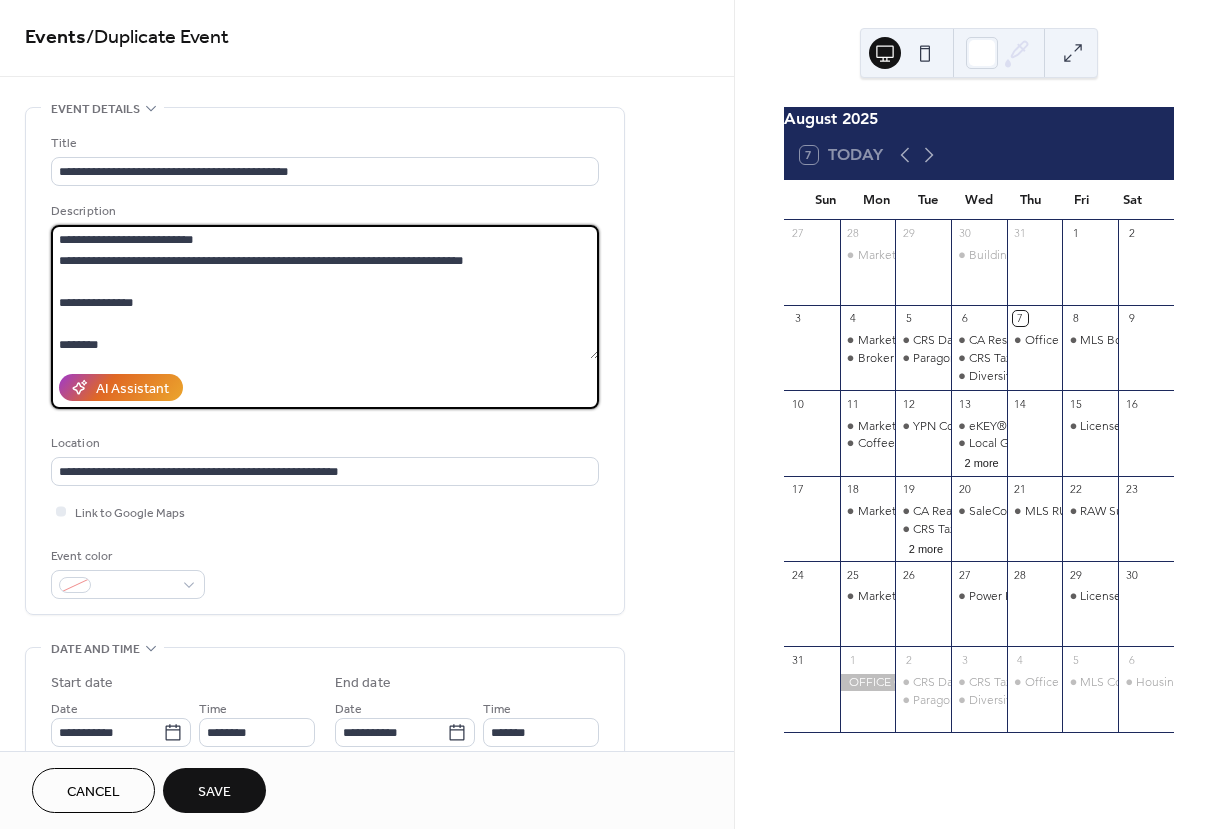 click on "**********" at bounding box center (325, 292) 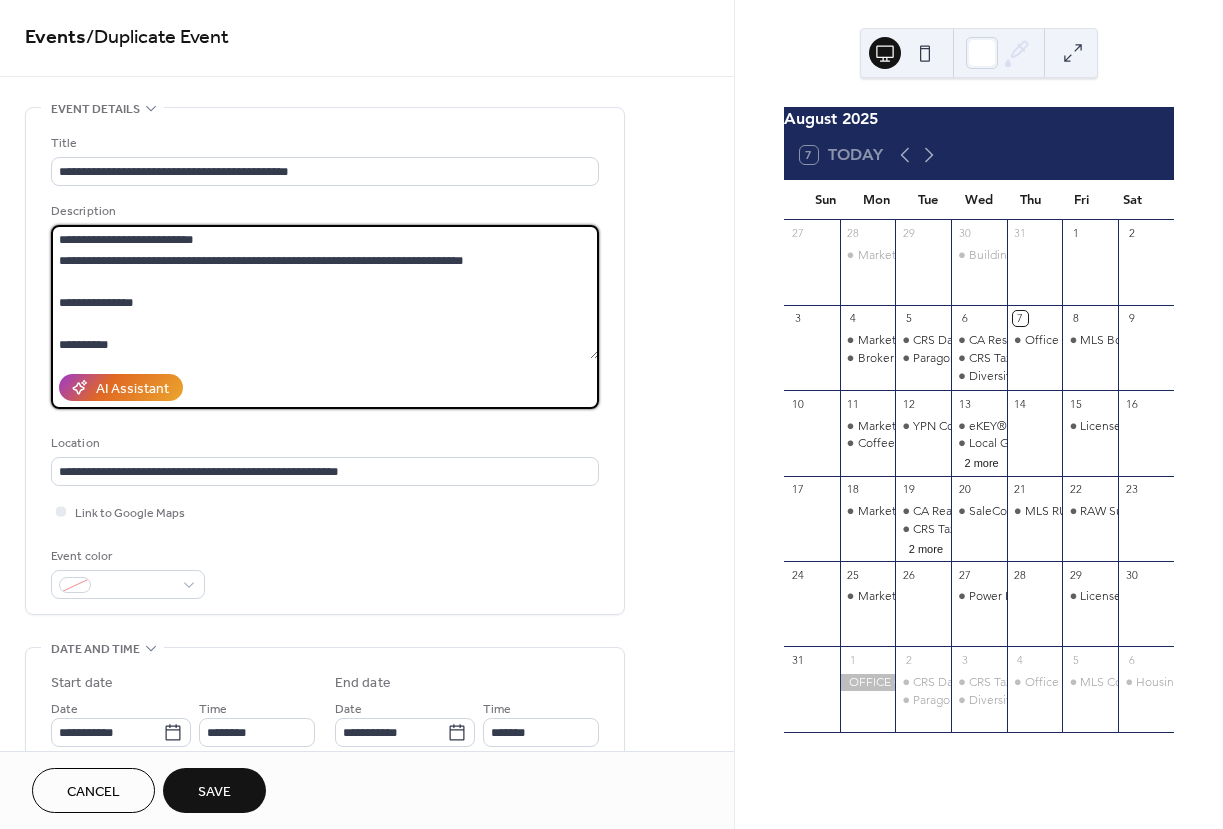 paste on "**********" 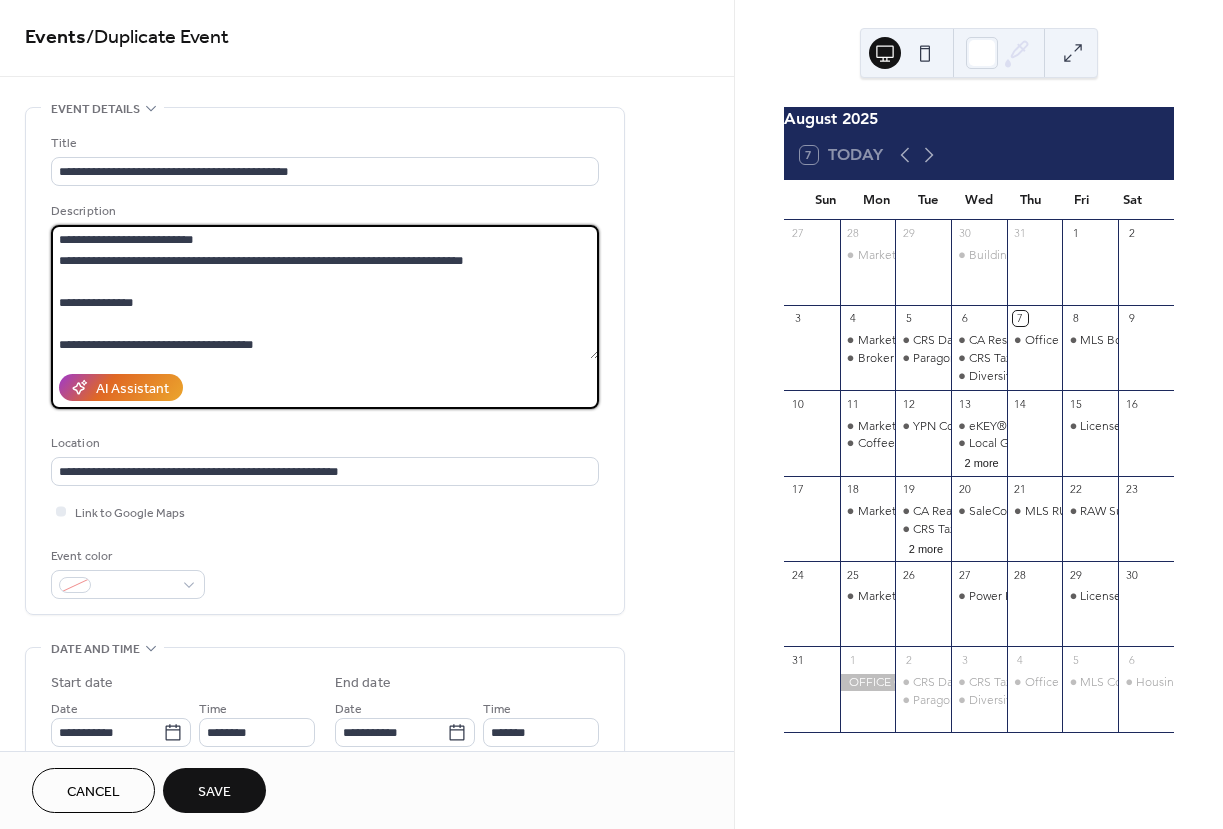 type on "**********" 